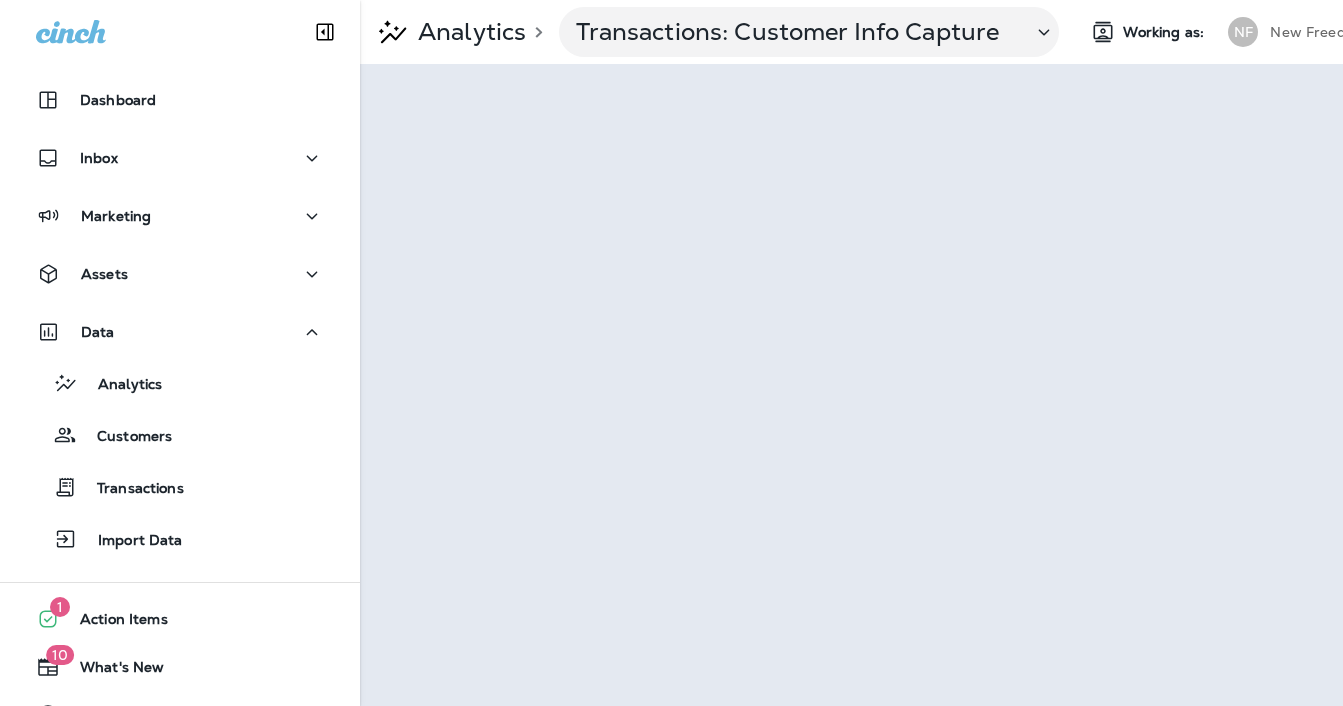 scroll, scrollTop: 0, scrollLeft: 0, axis: both 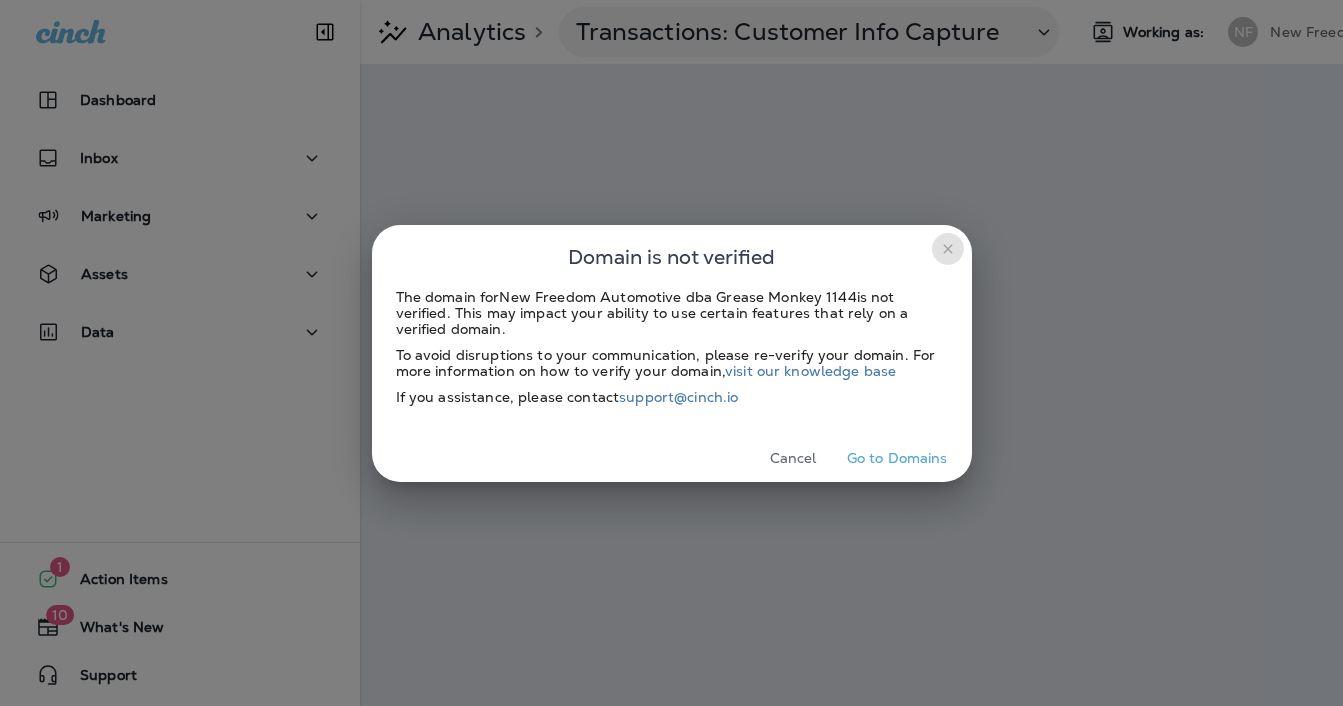 click 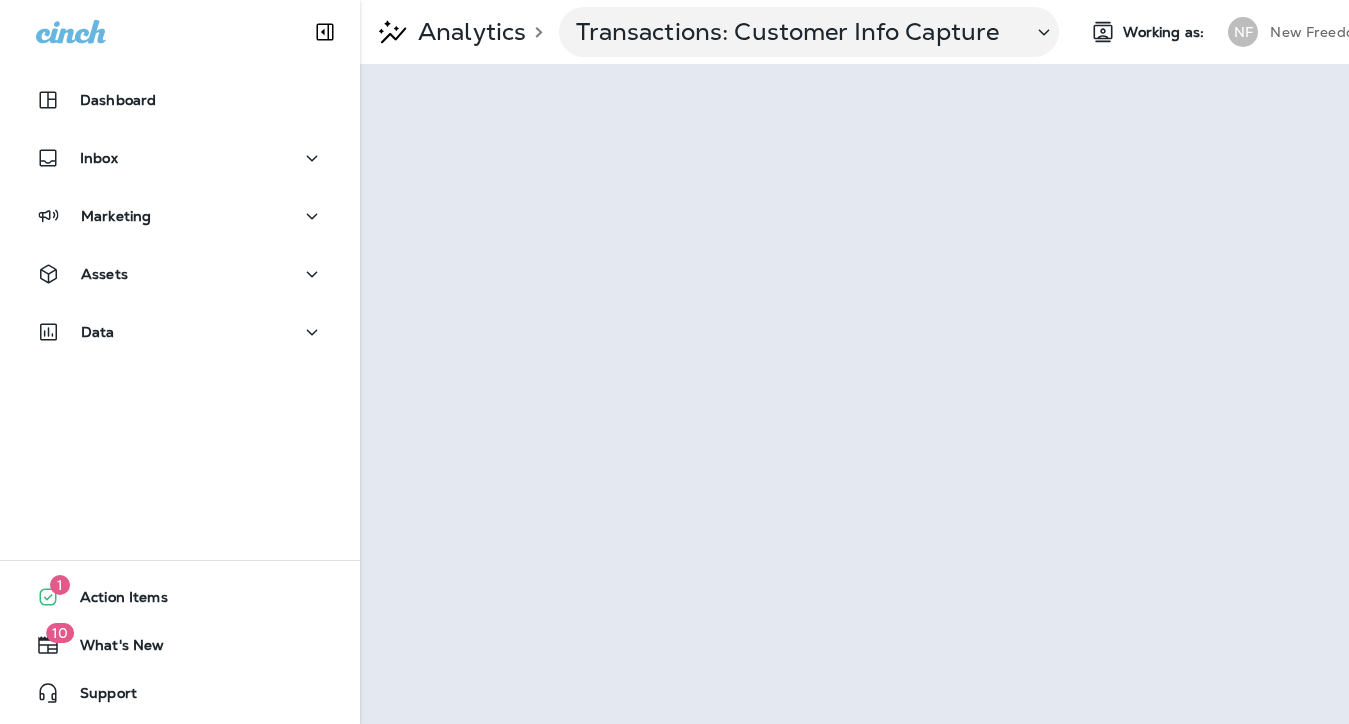 click on "New Freedom Automotive dba Grease Monkey 1144" at bounding box center [1360, 32] 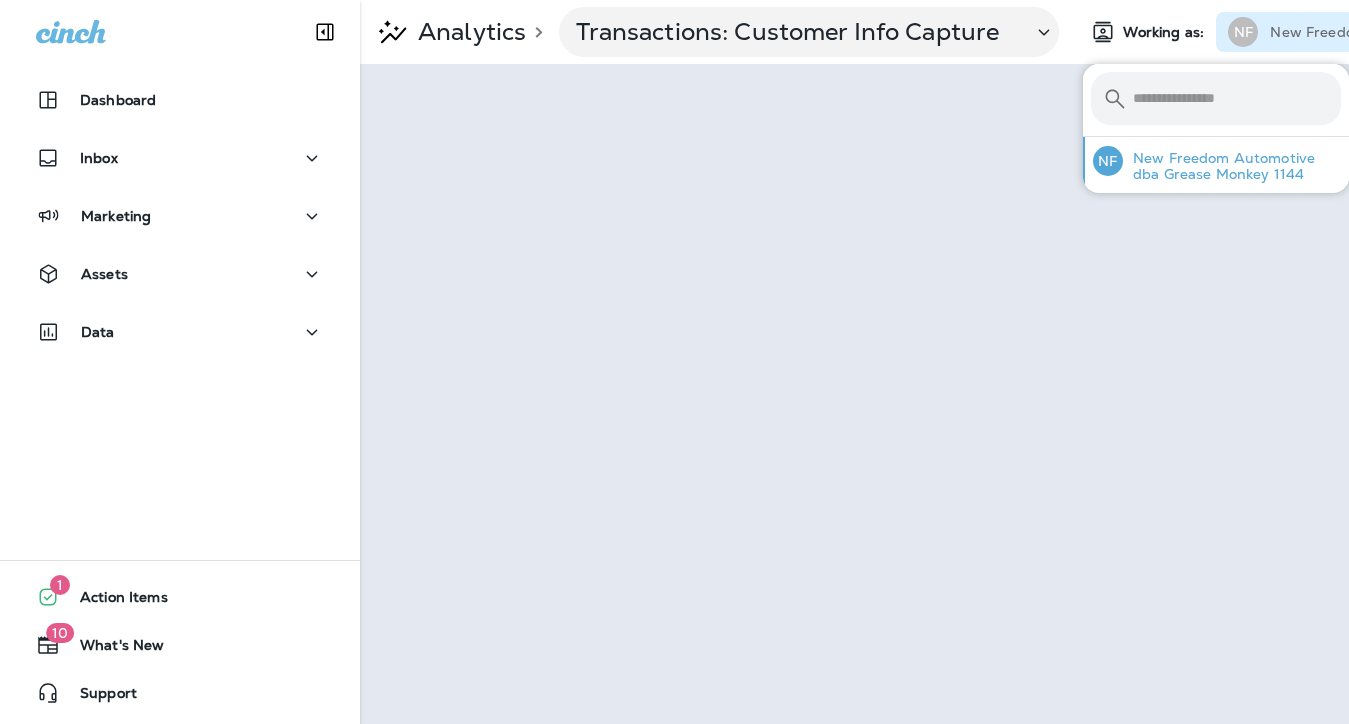 click on "New Freedom Automotive dba Grease Monkey 1144" at bounding box center (1232, 166) 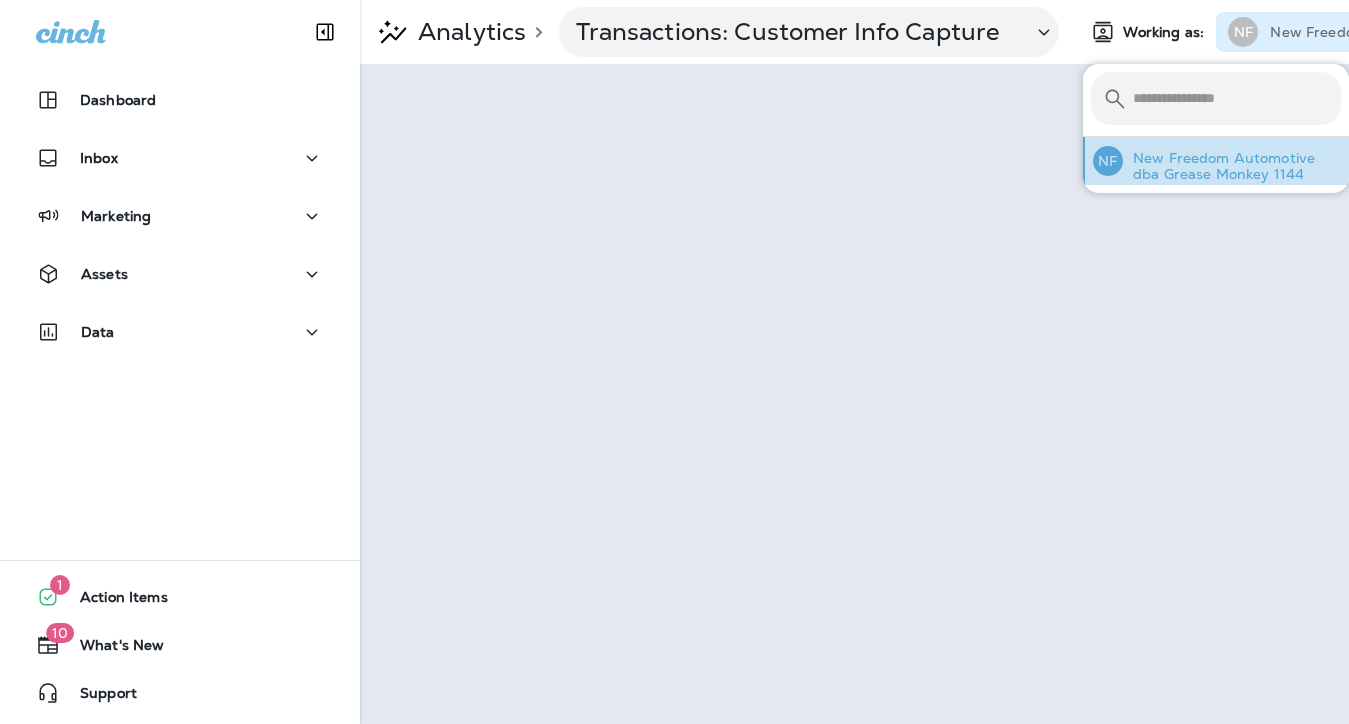click on "New Freedom Automotive dba Grease Monkey 1144" at bounding box center (1232, 166) 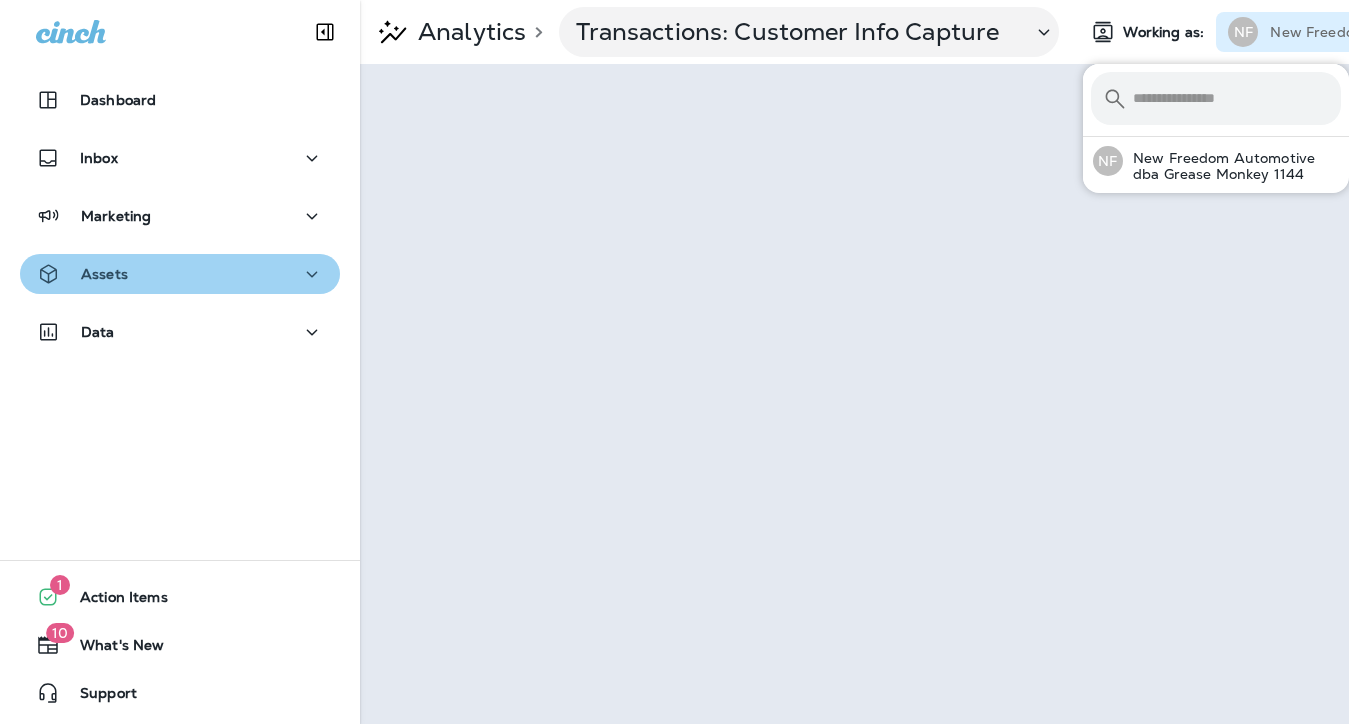 click on "Assets" at bounding box center [180, 274] 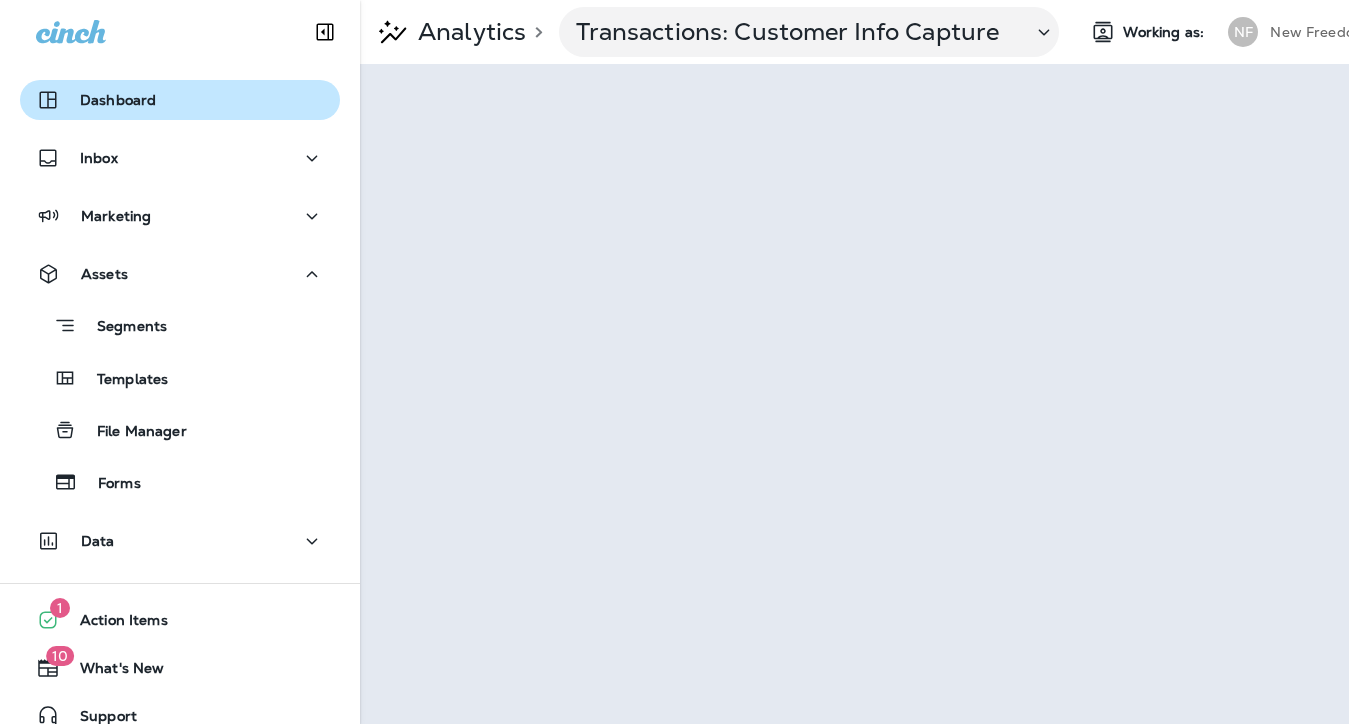 click on "Dashboard" at bounding box center [118, 100] 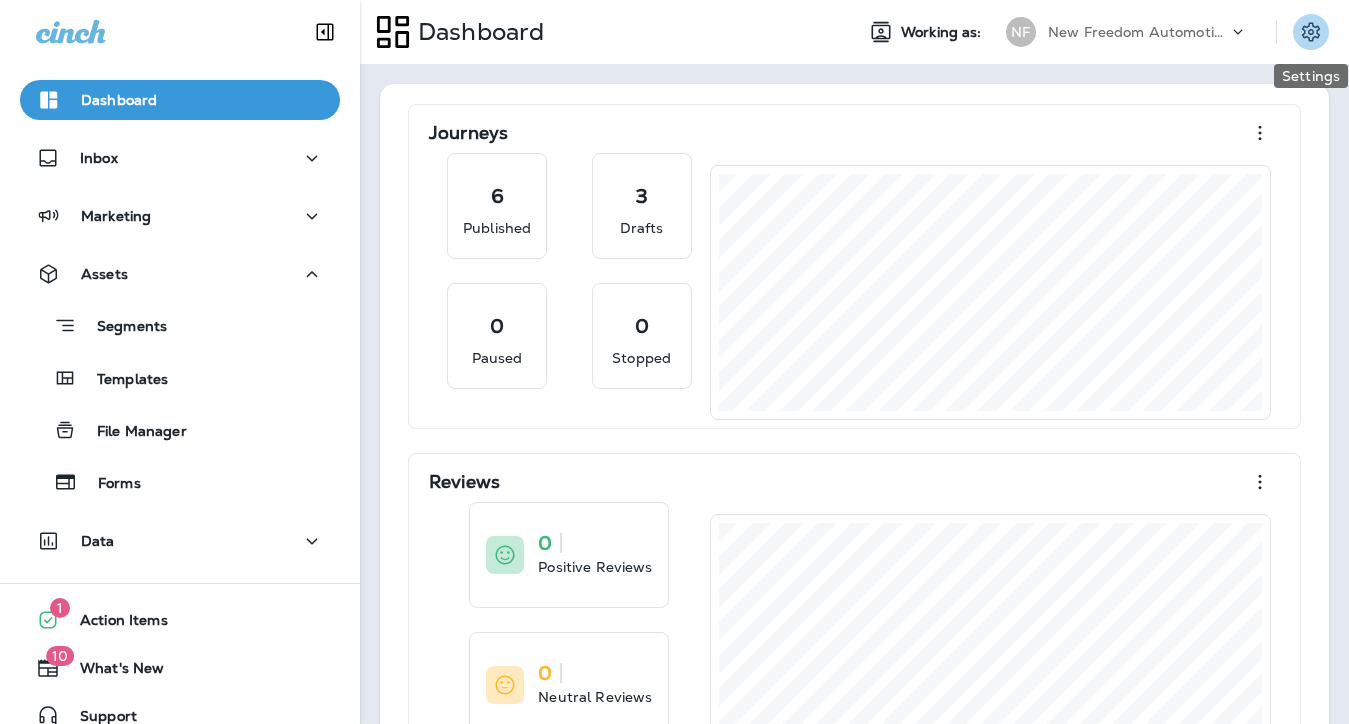 click 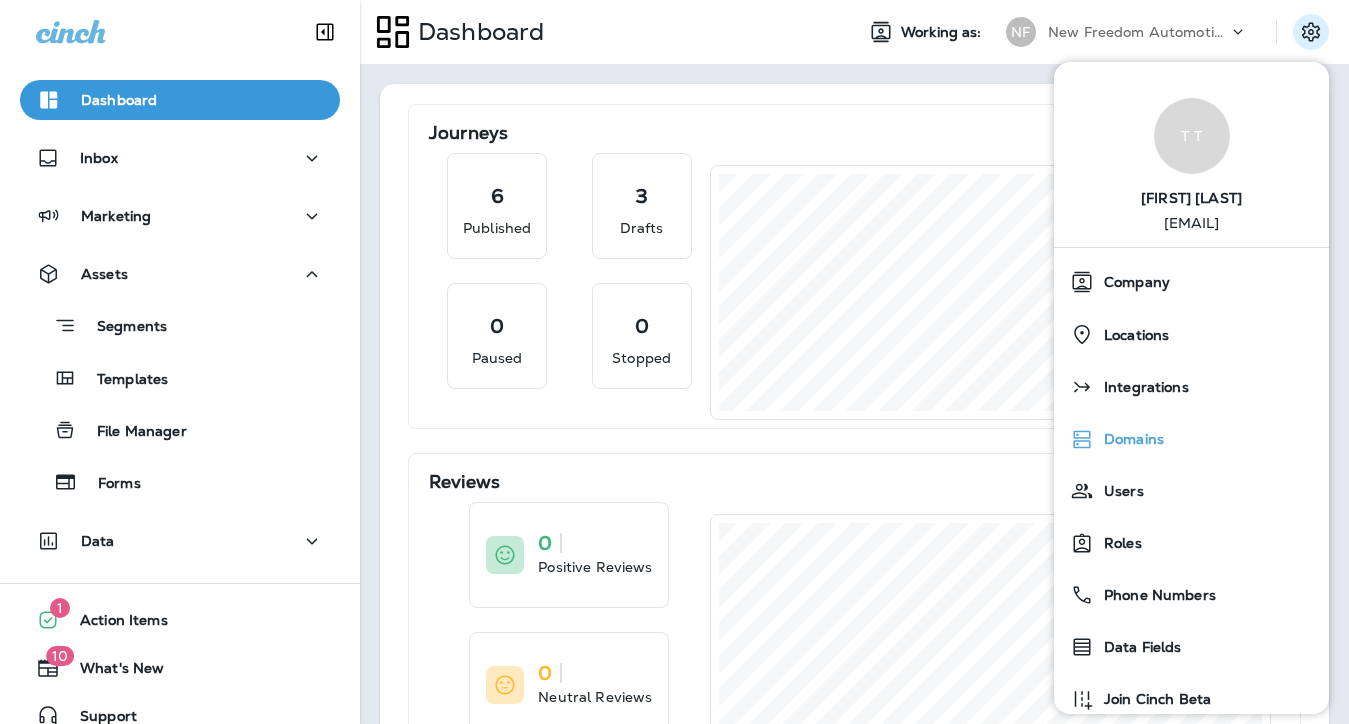 click on "Domains" at bounding box center [1191, 439] 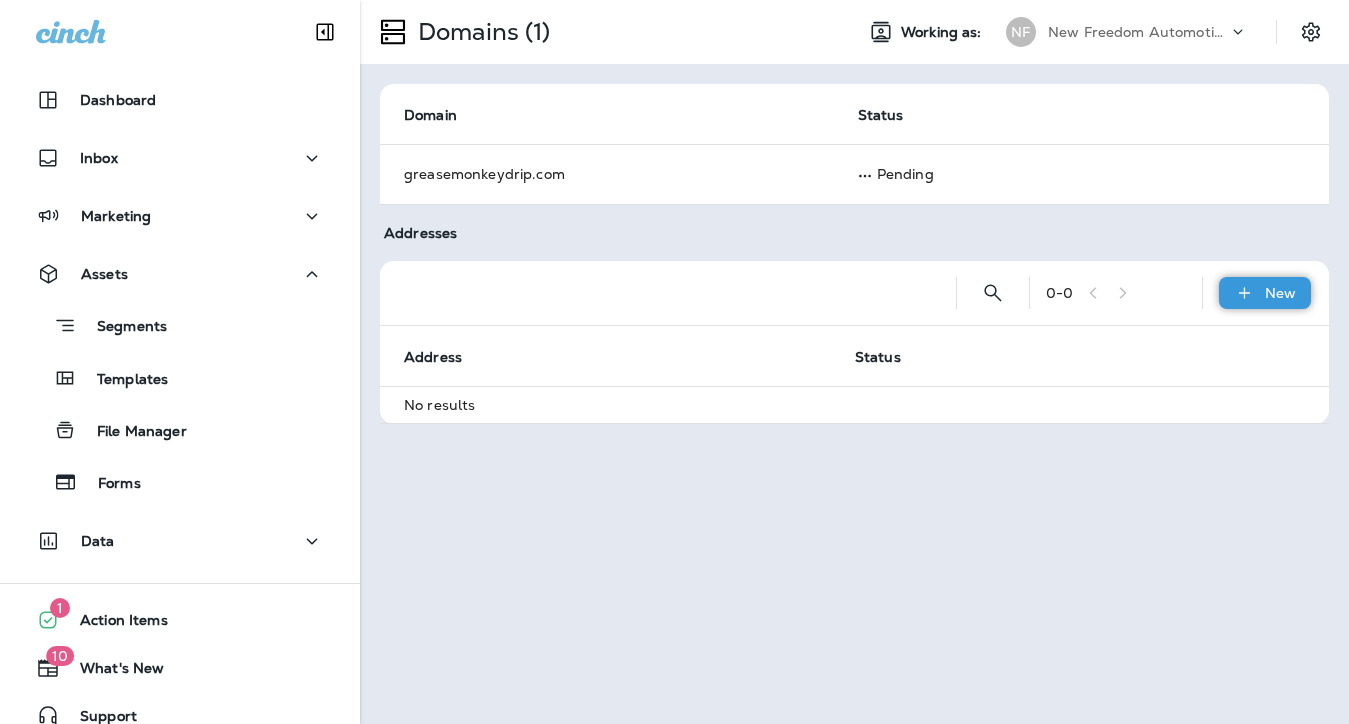 click on "New" at bounding box center [1280, 293] 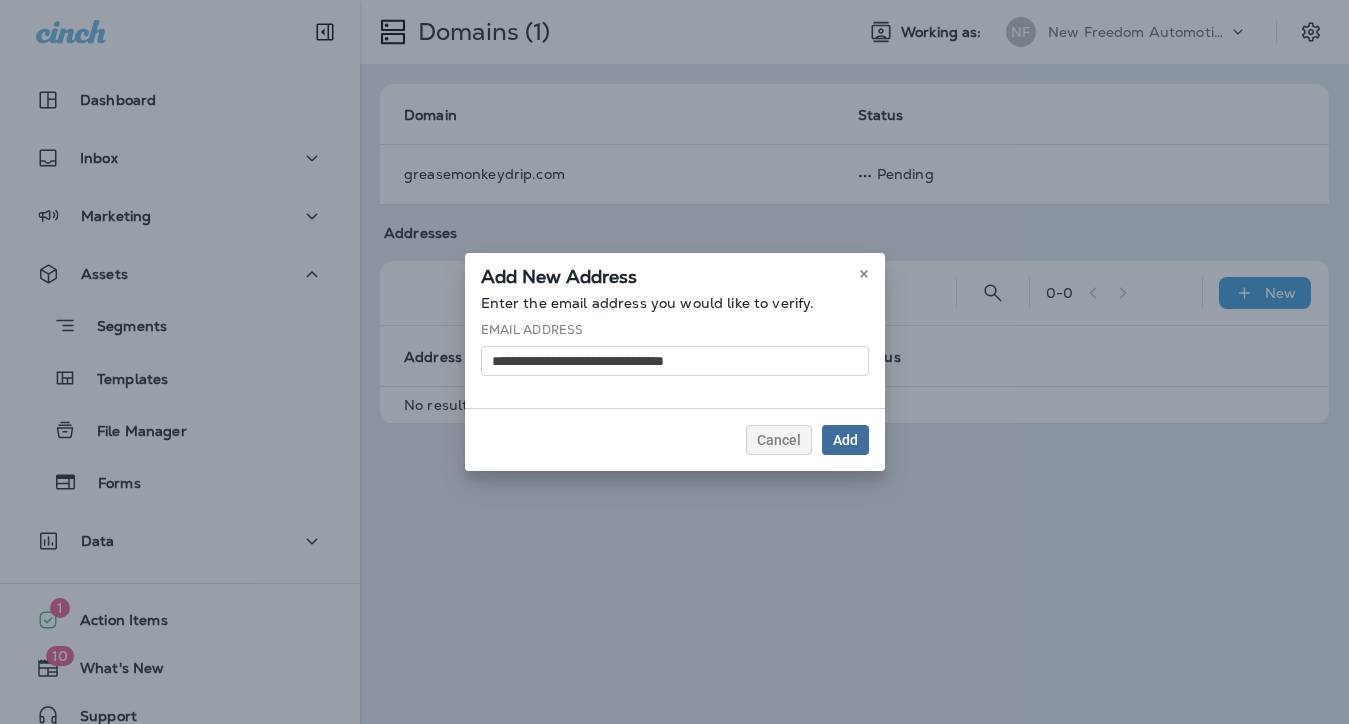 type on "**********" 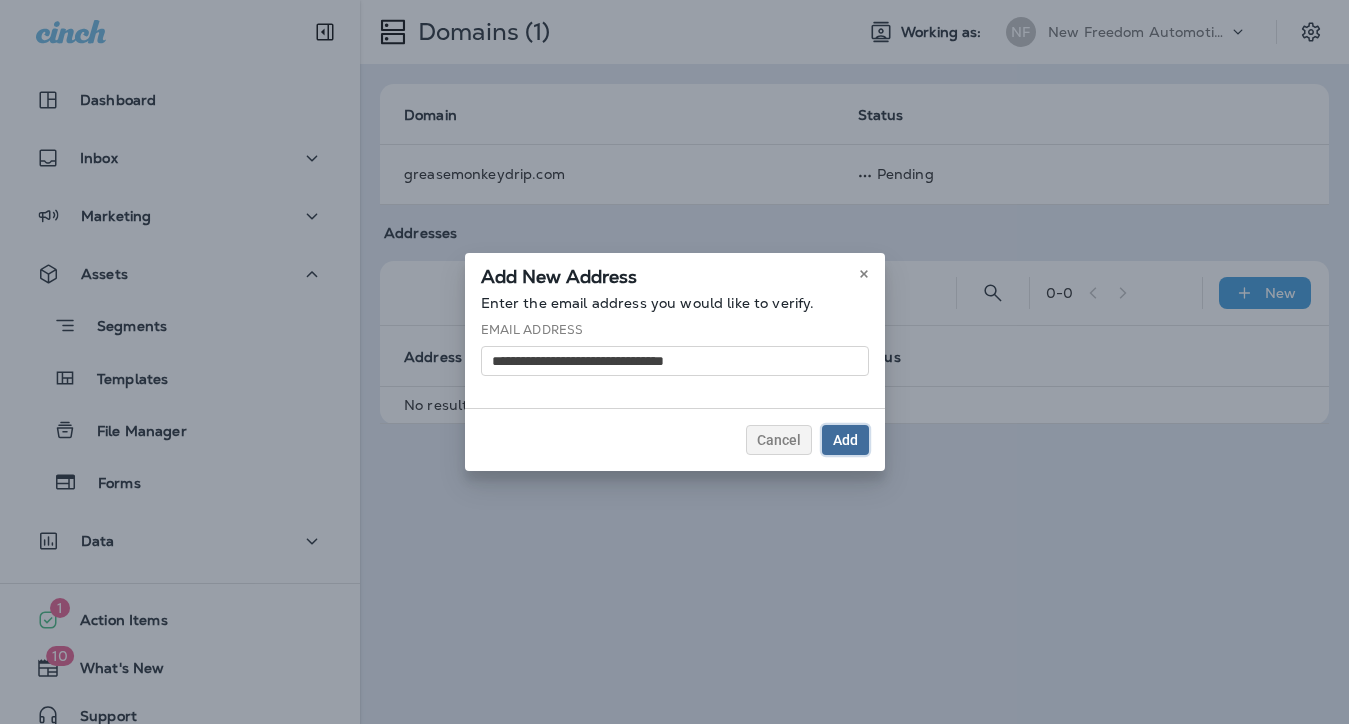 click on "Add" at bounding box center [845, 440] 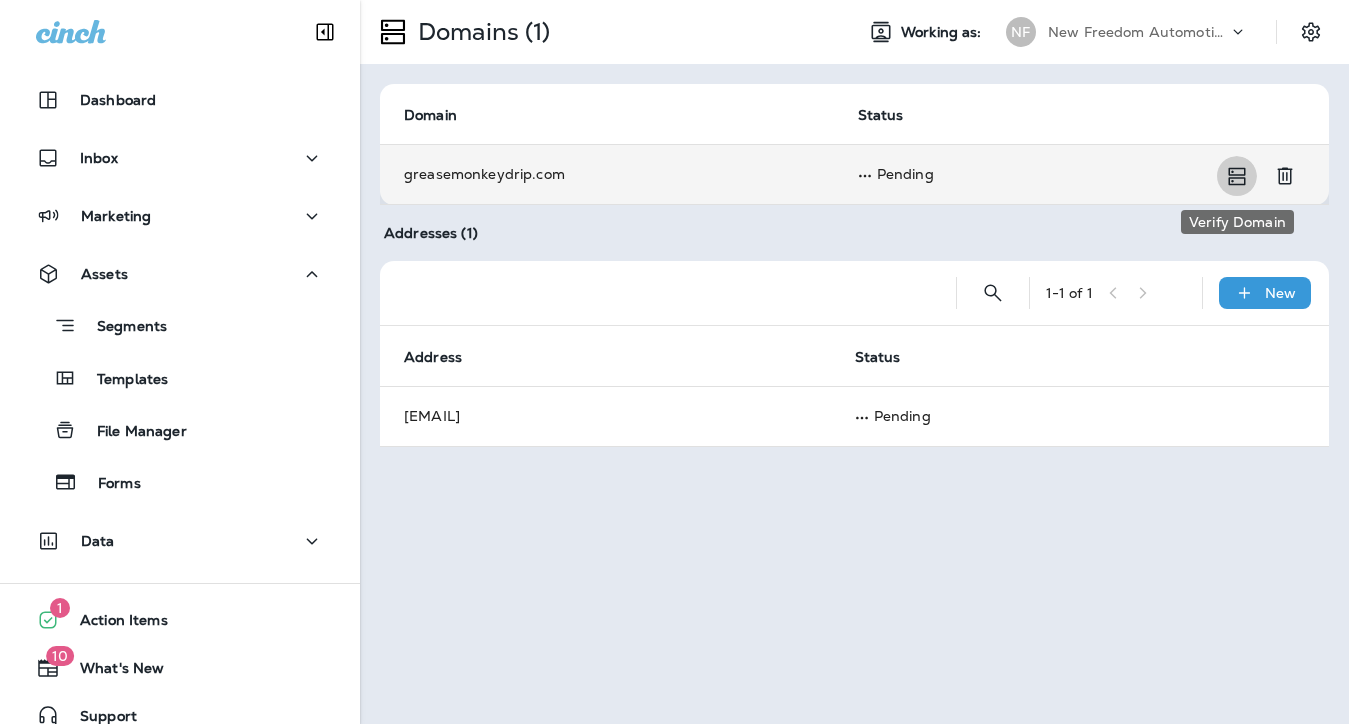 click 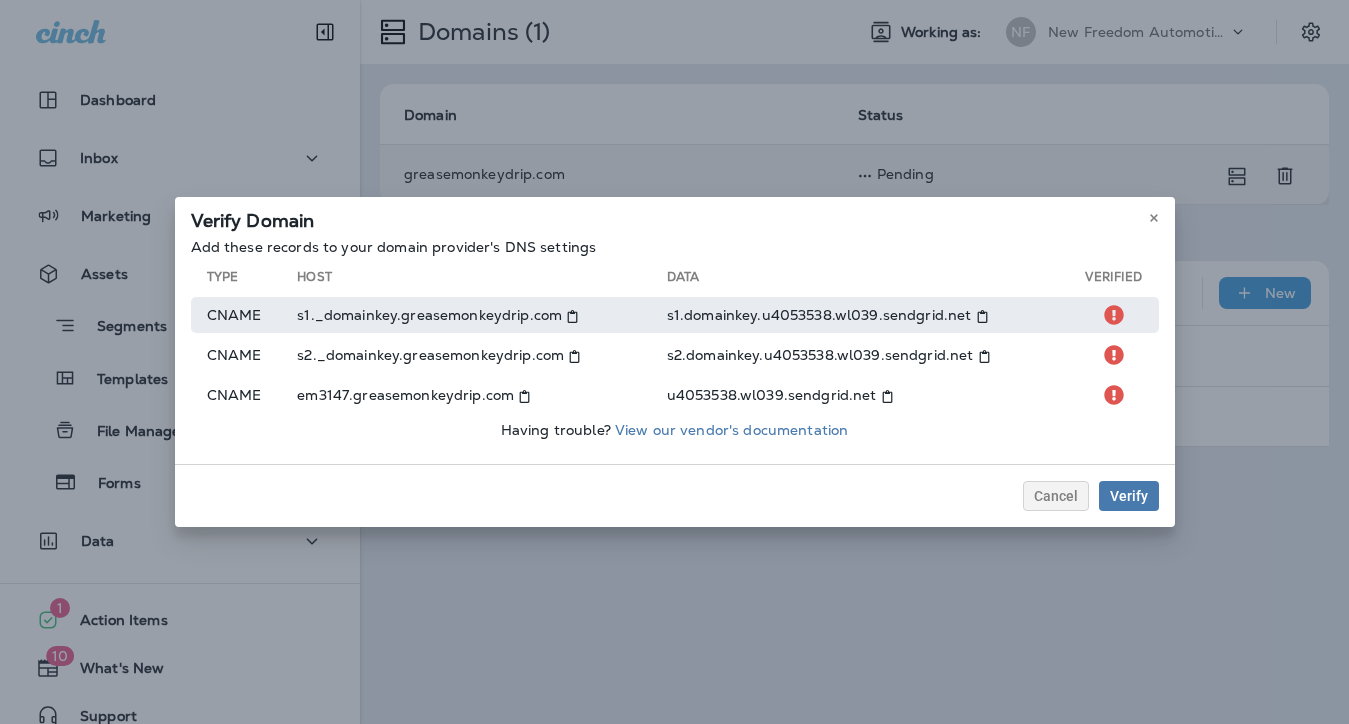 click 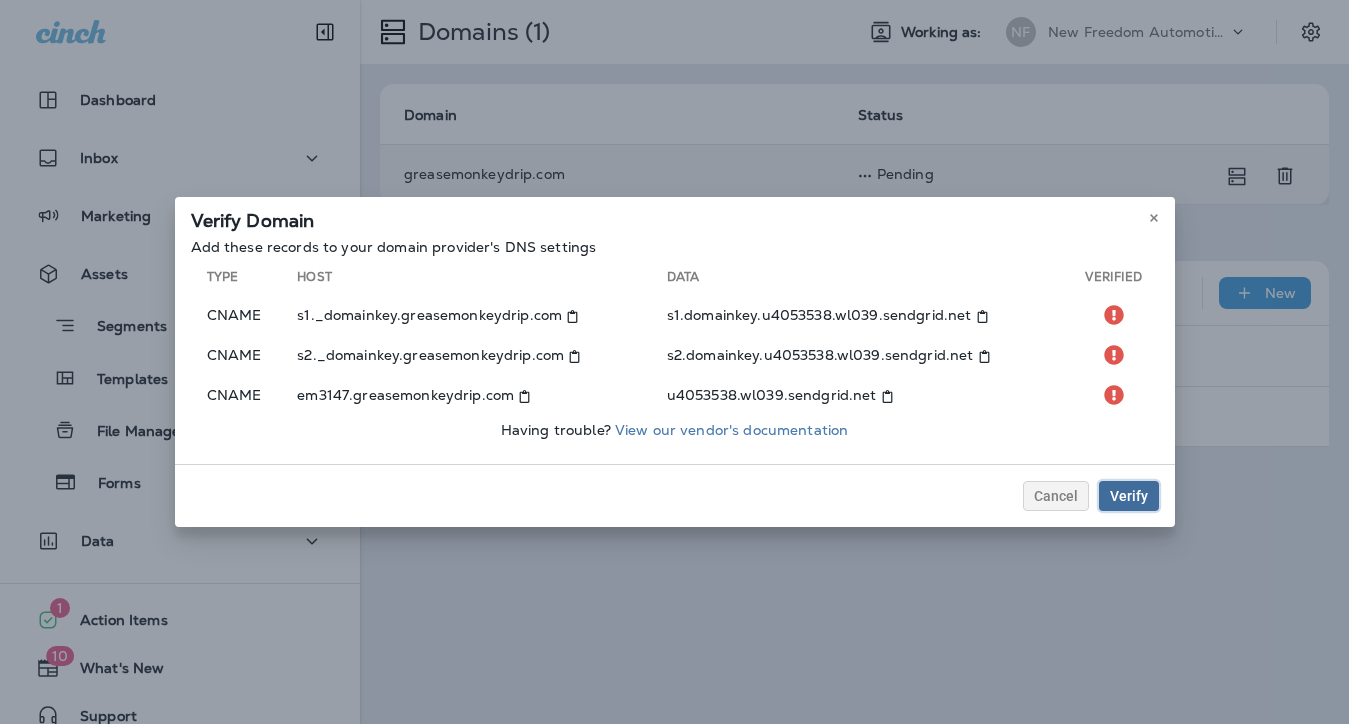 click on "Verify" at bounding box center [1129, 496] 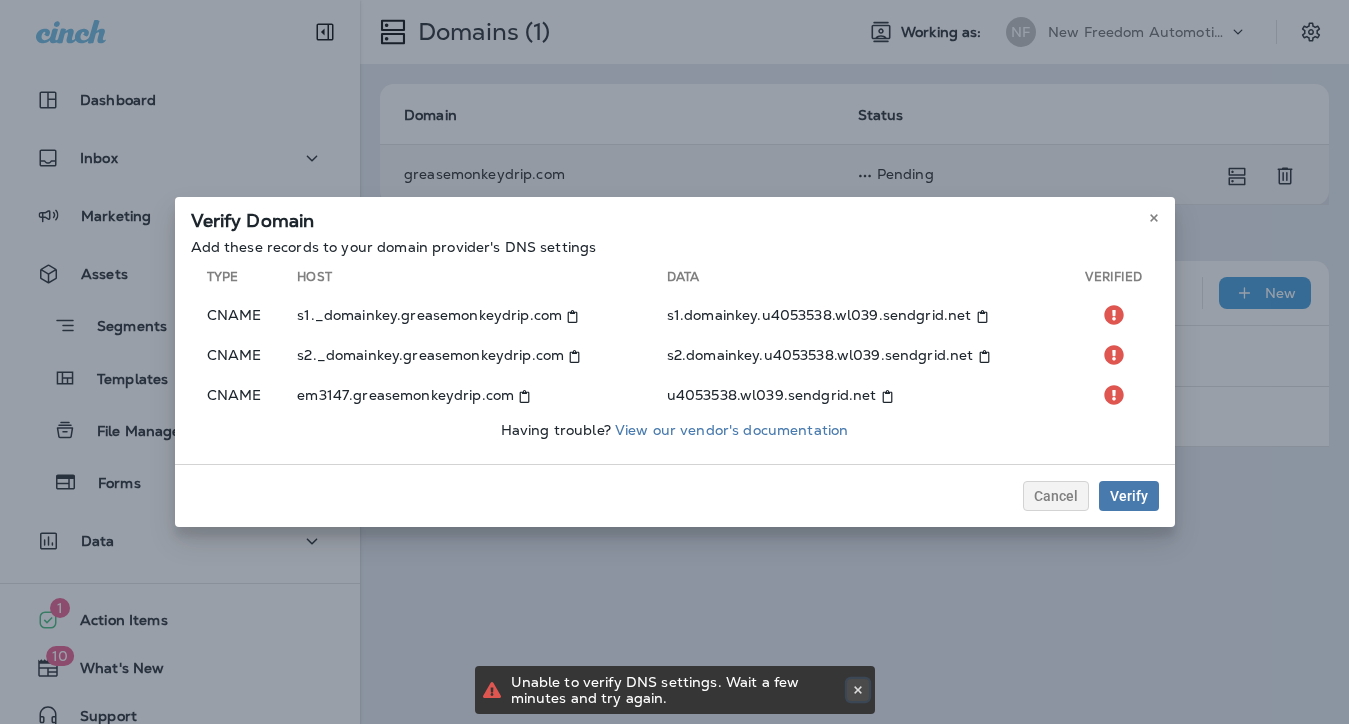 click 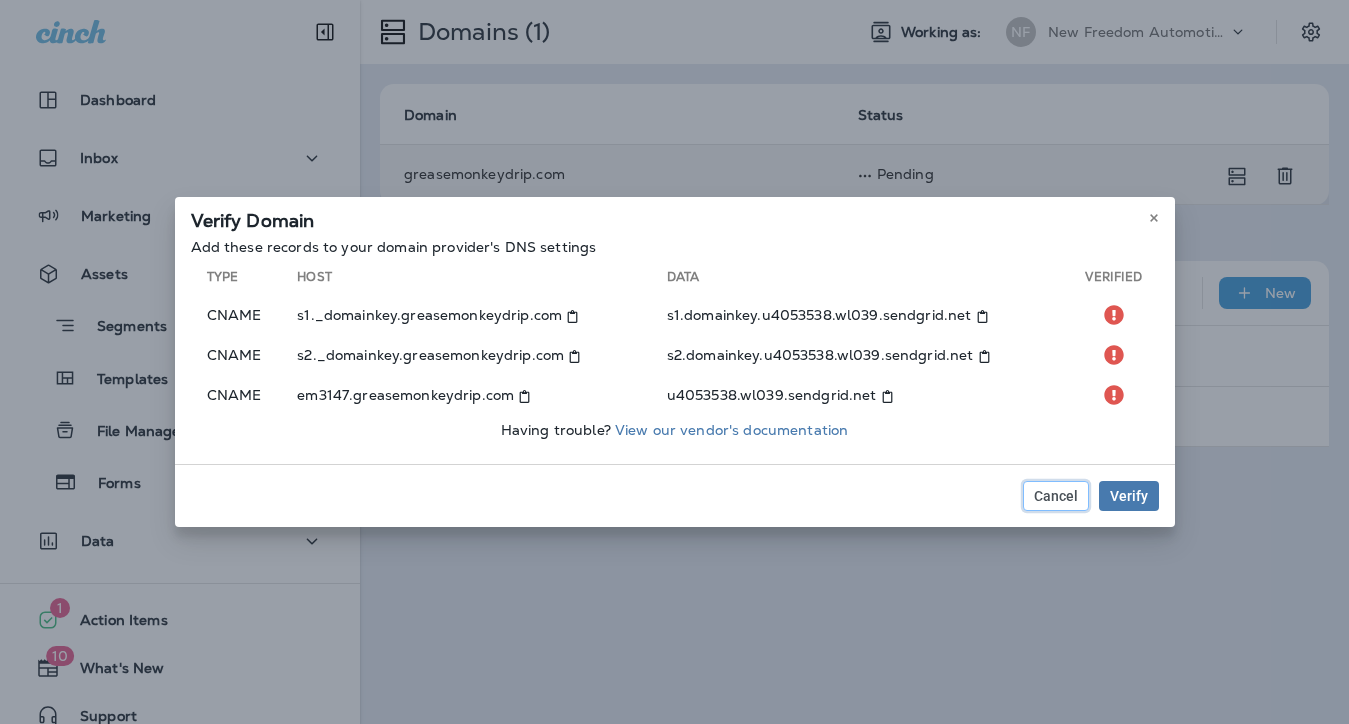 click on "Cancel" at bounding box center (1056, 496) 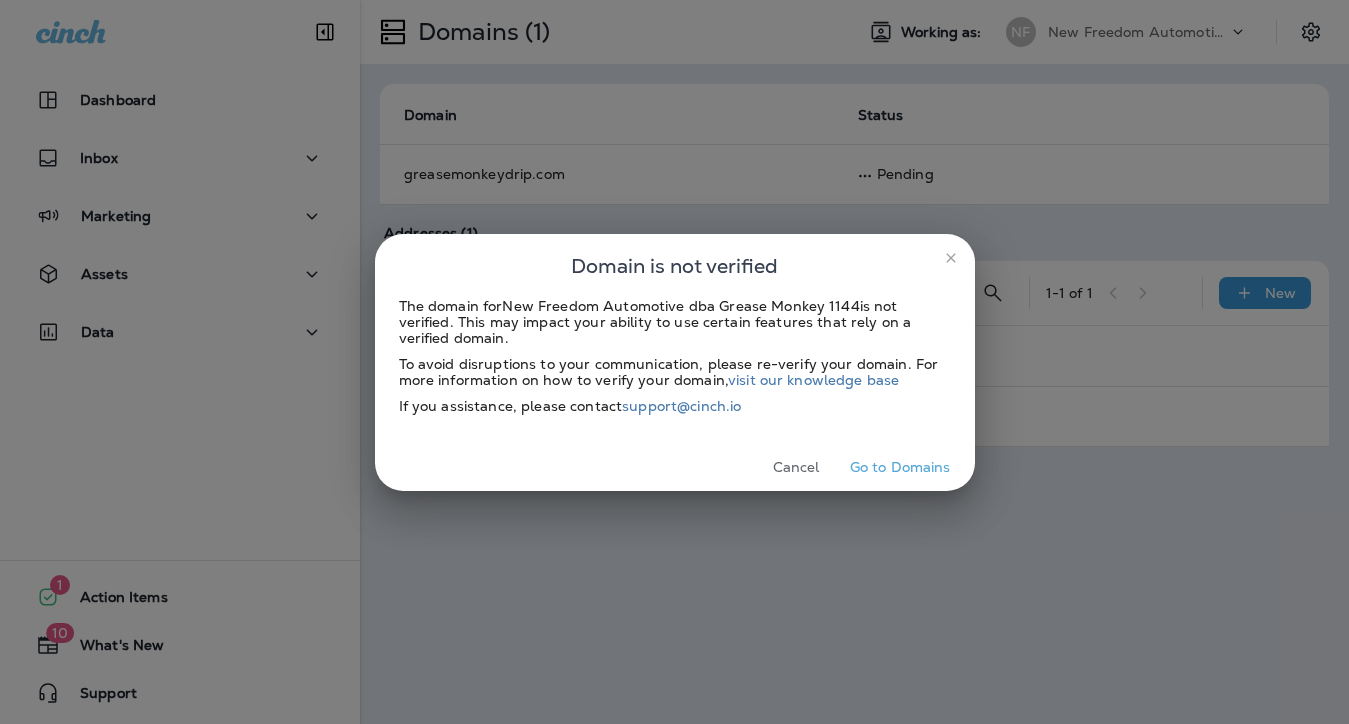 scroll, scrollTop: 0, scrollLeft: 0, axis: both 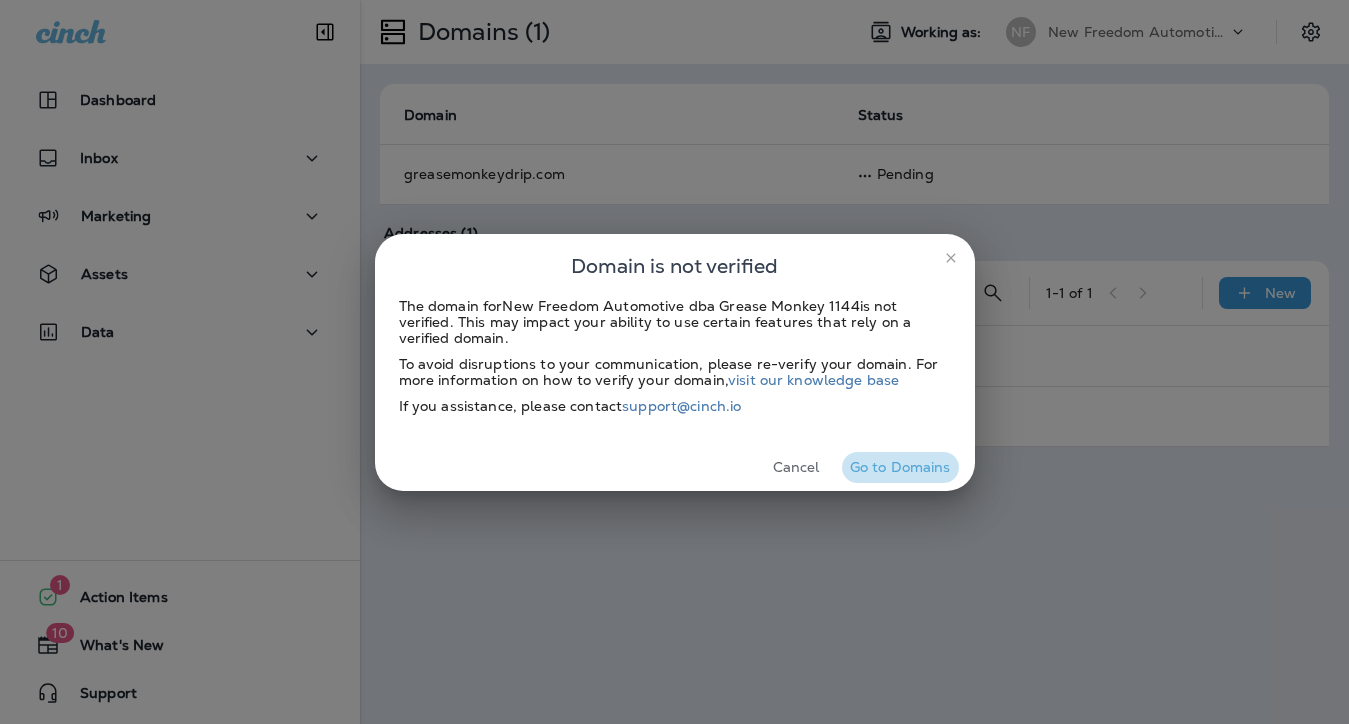 click on "Go to Domains" at bounding box center [900, 467] 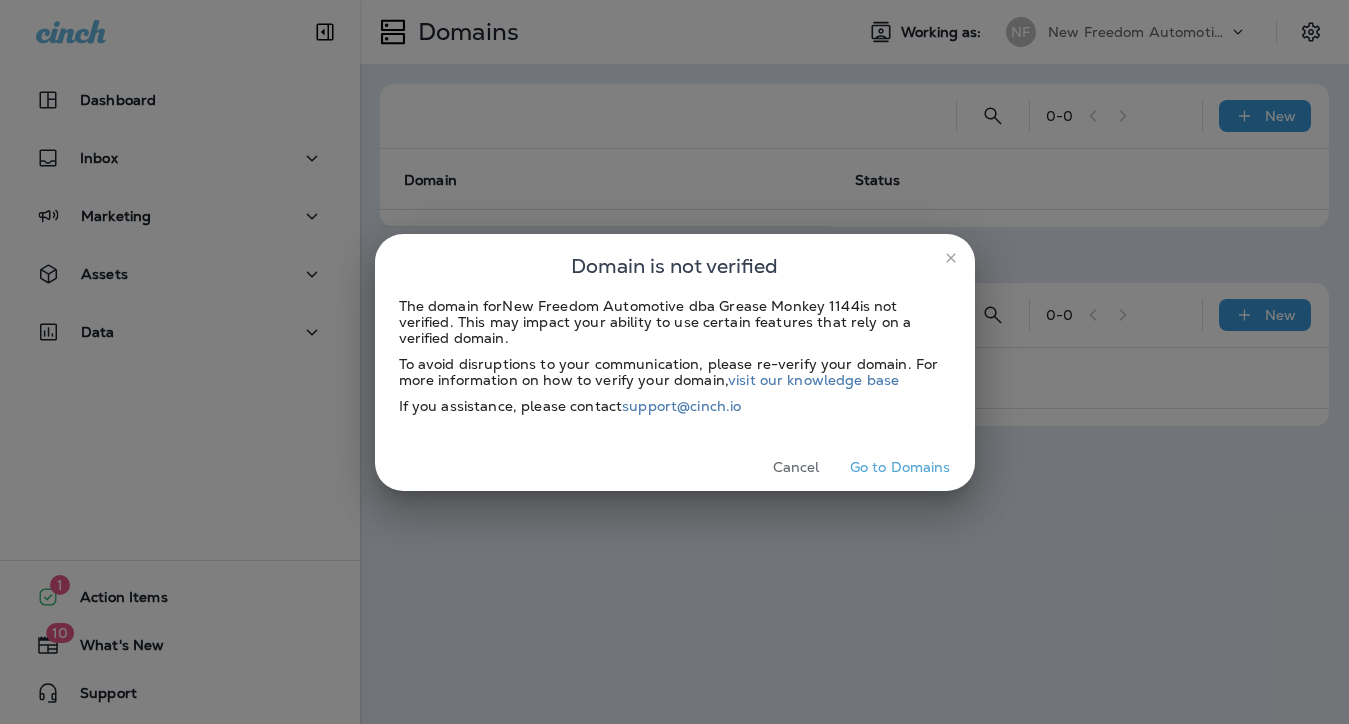 scroll, scrollTop: 0, scrollLeft: 0, axis: both 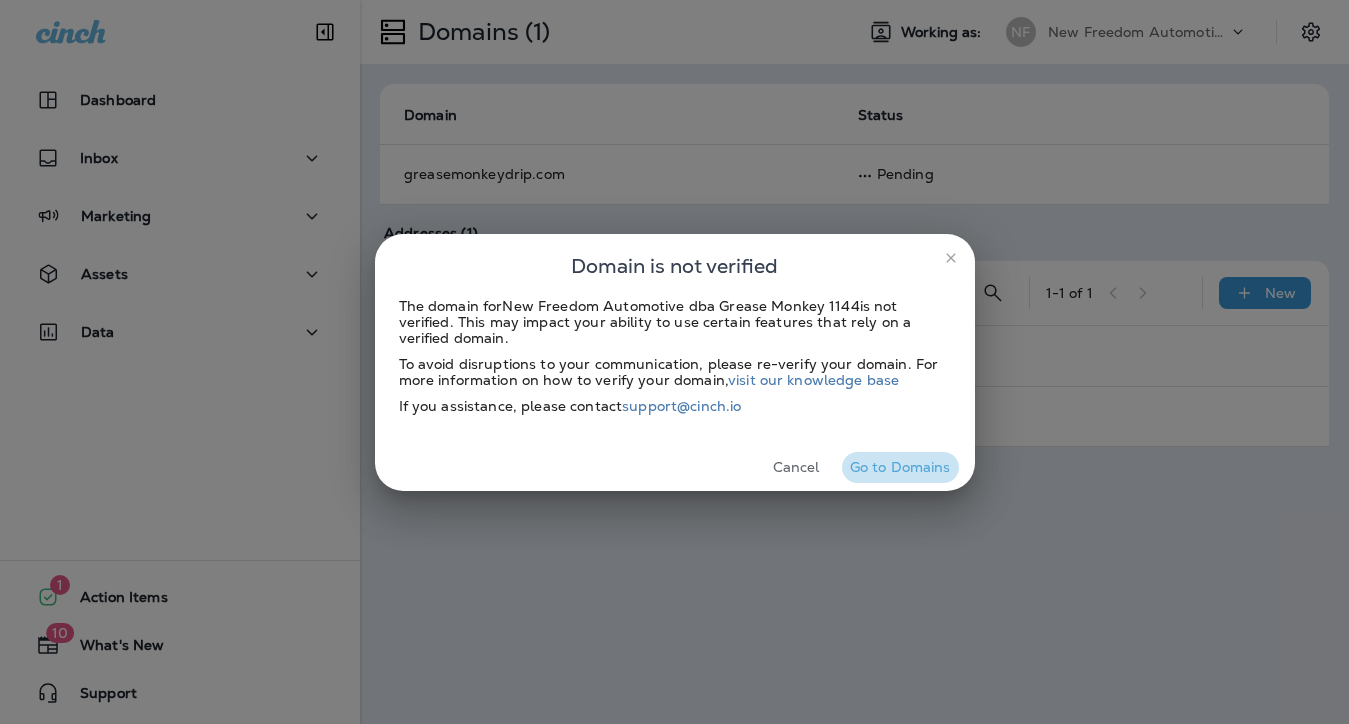 click on "Go to Domains" at bounding box center (900, 467) 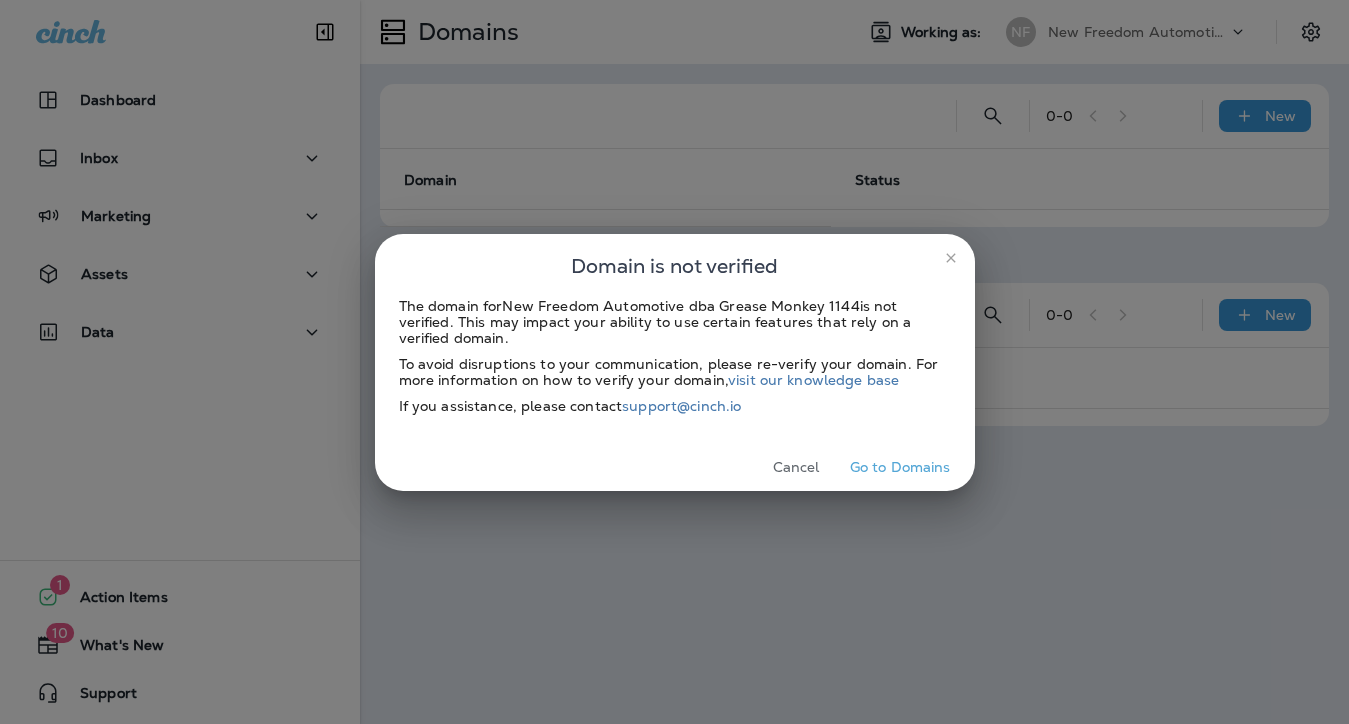 scroll, scrollTop: 0, scrollLeft: 0, axis: both 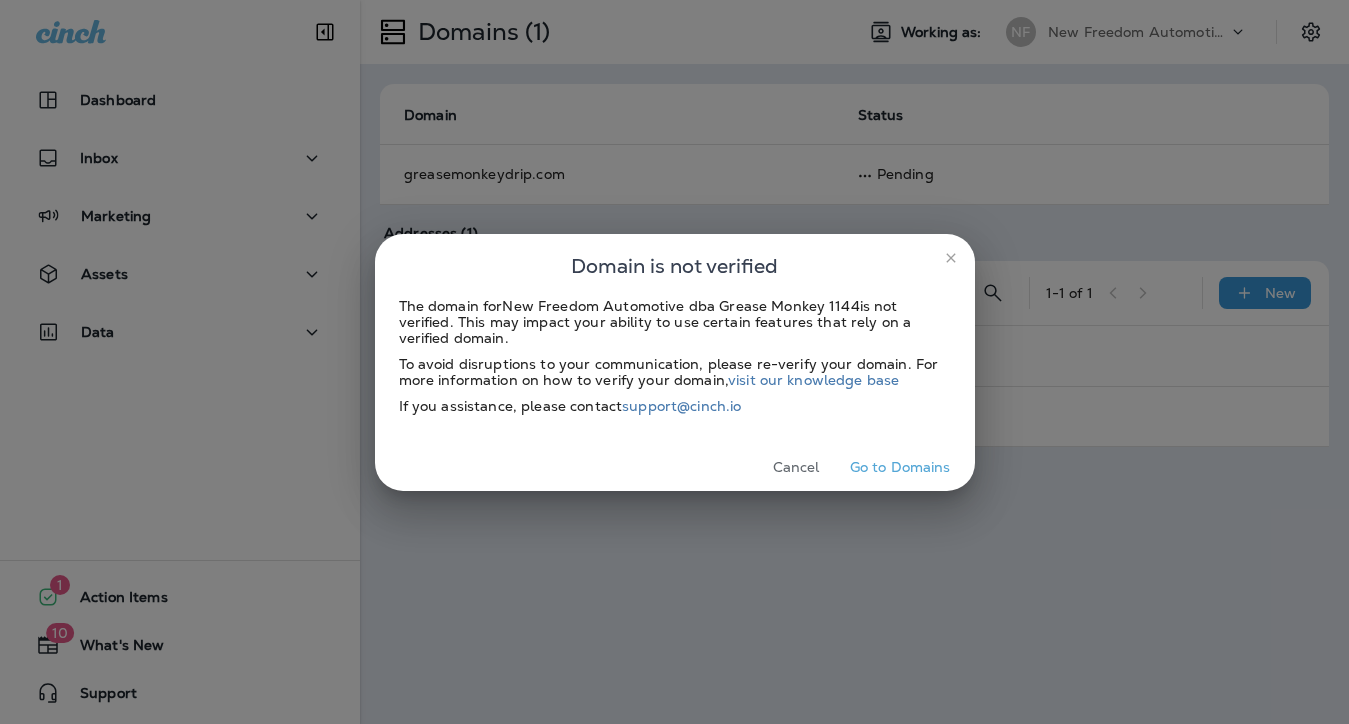 click on "Go to Domains" at bounding box center [900, 467] 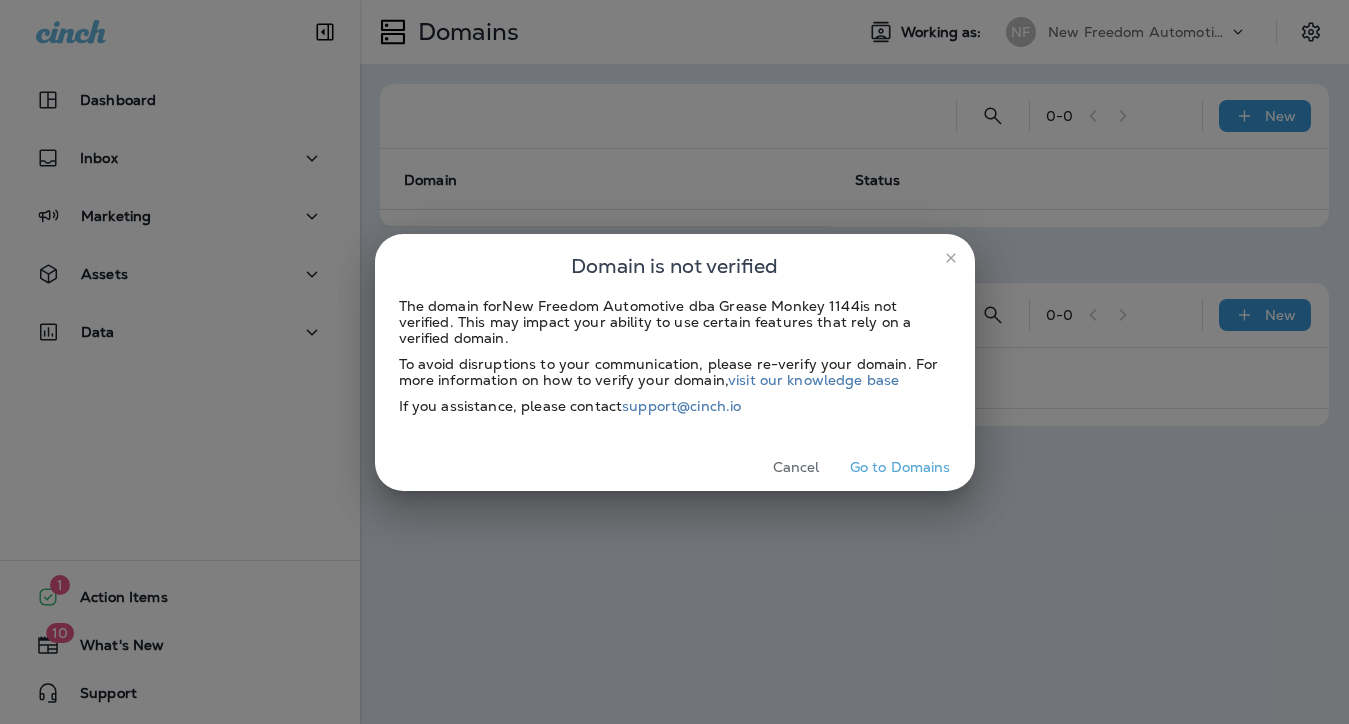 scroll, scrollTop: 0, scrollLeft: 0, axis: both 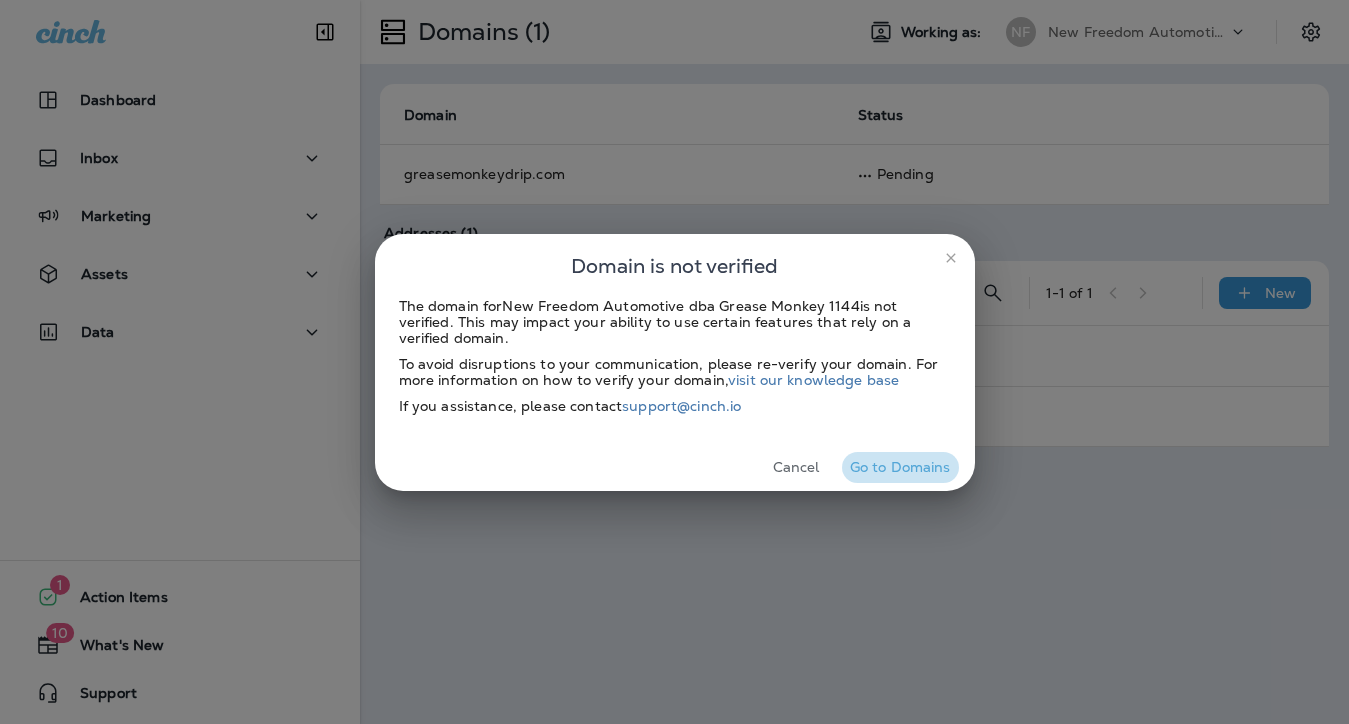 click on "Go to Domains" at bounding box center (900, 467) 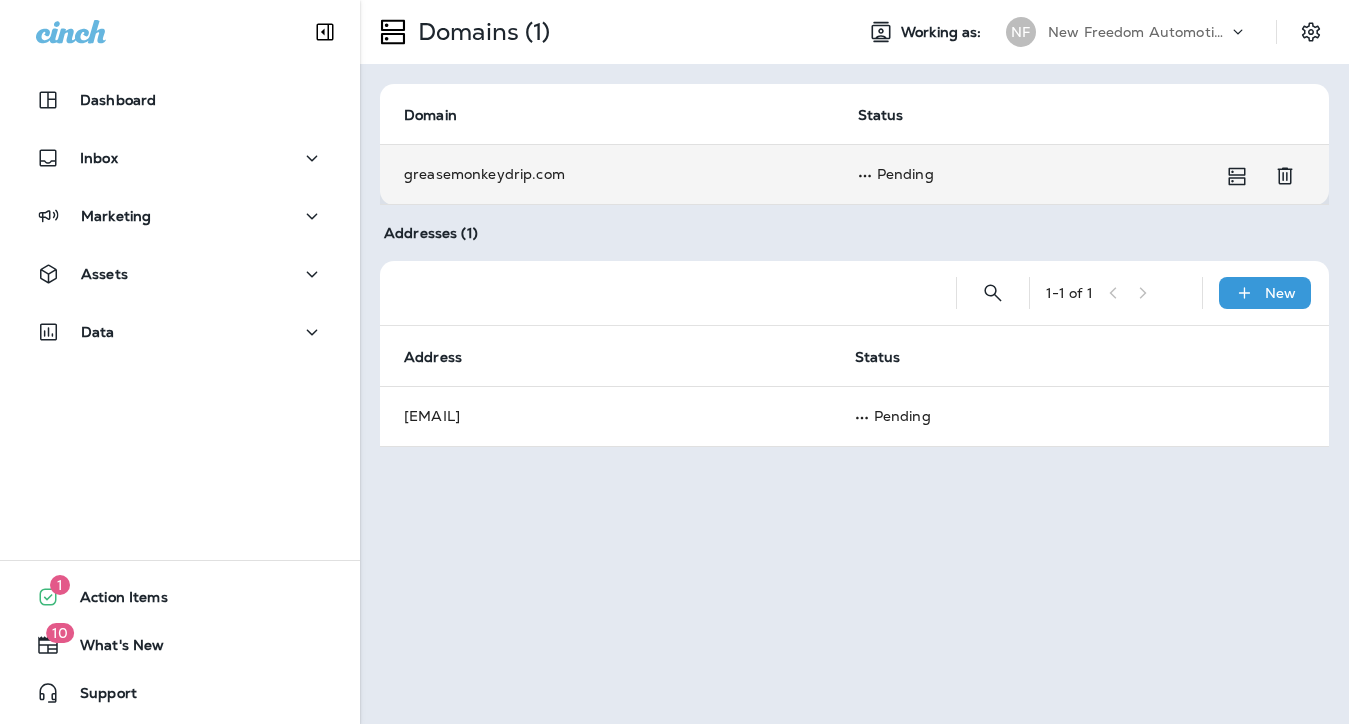 click on "Pending" at bounding box center [1057, 174] 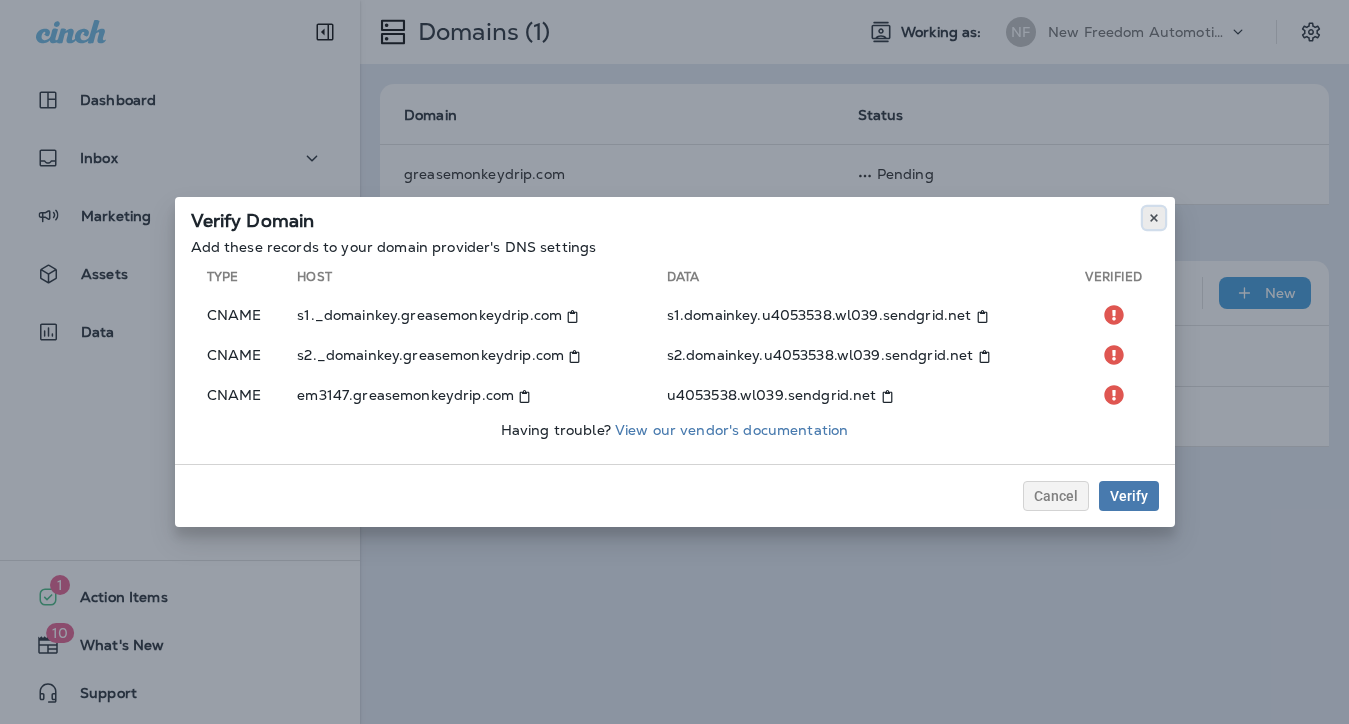 click 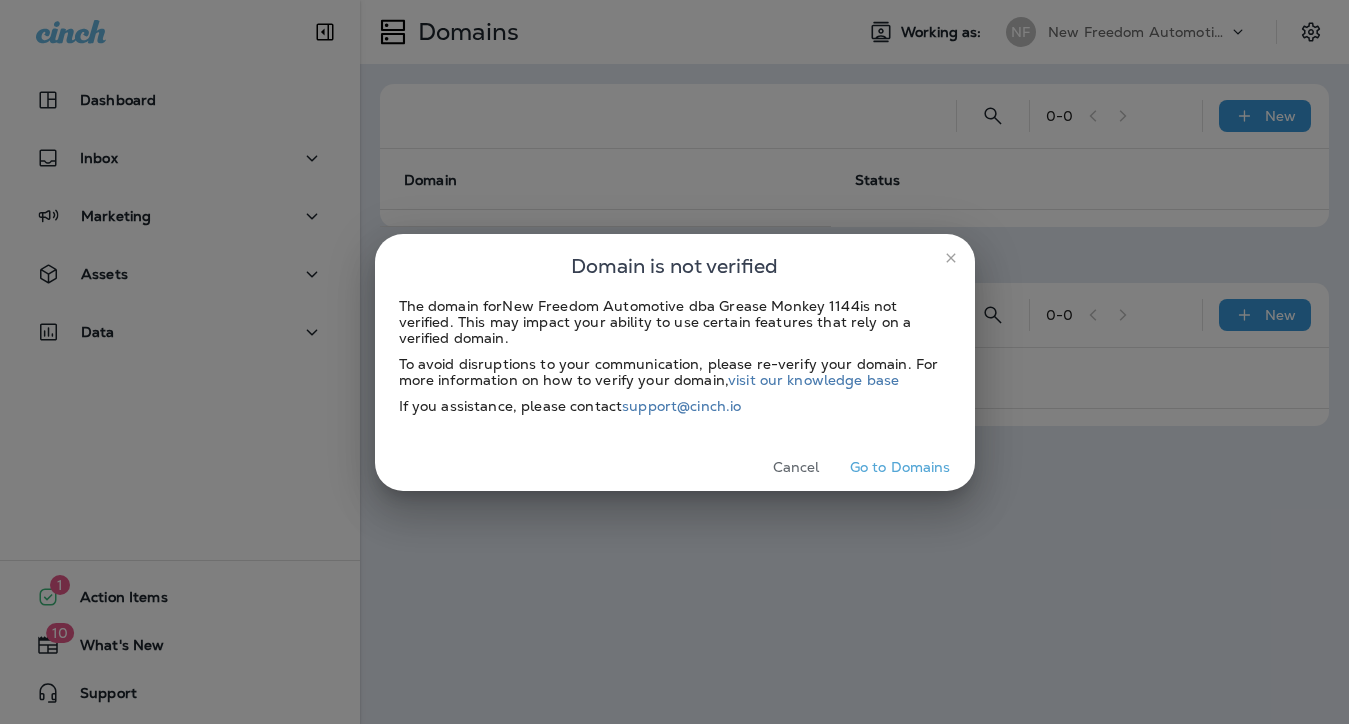 scroll, scrollTop: 0, scrollLeft: 0, axis: both 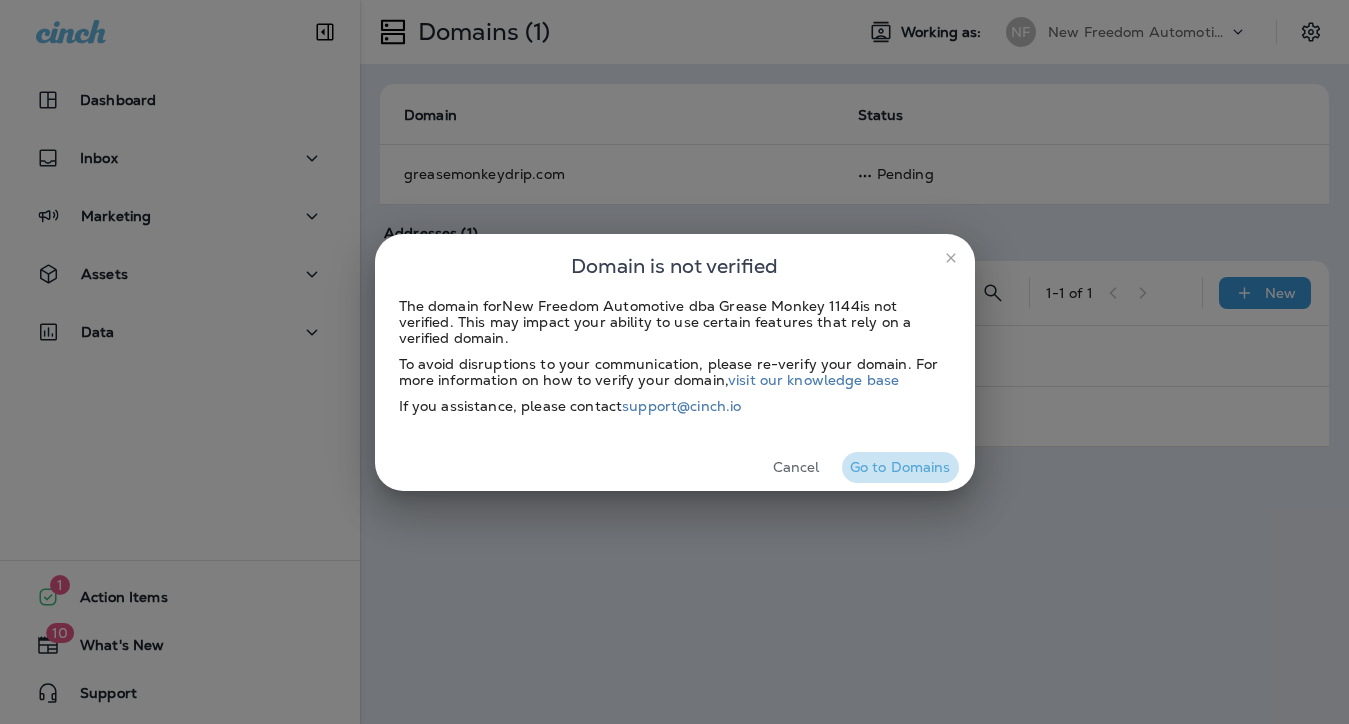 click on "Go to Domains" at bounding box center [900, 467] 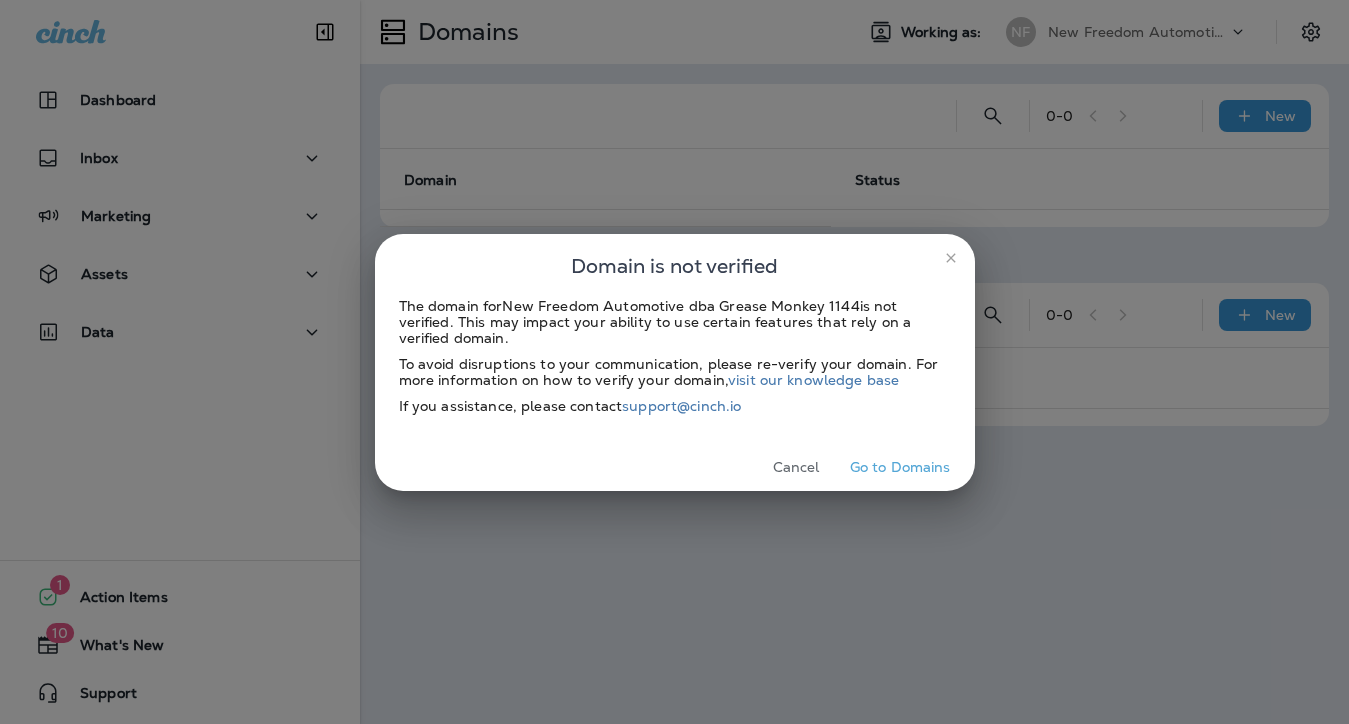 scroll, scrollTop: 0, scrollLeft: 0, axis: both 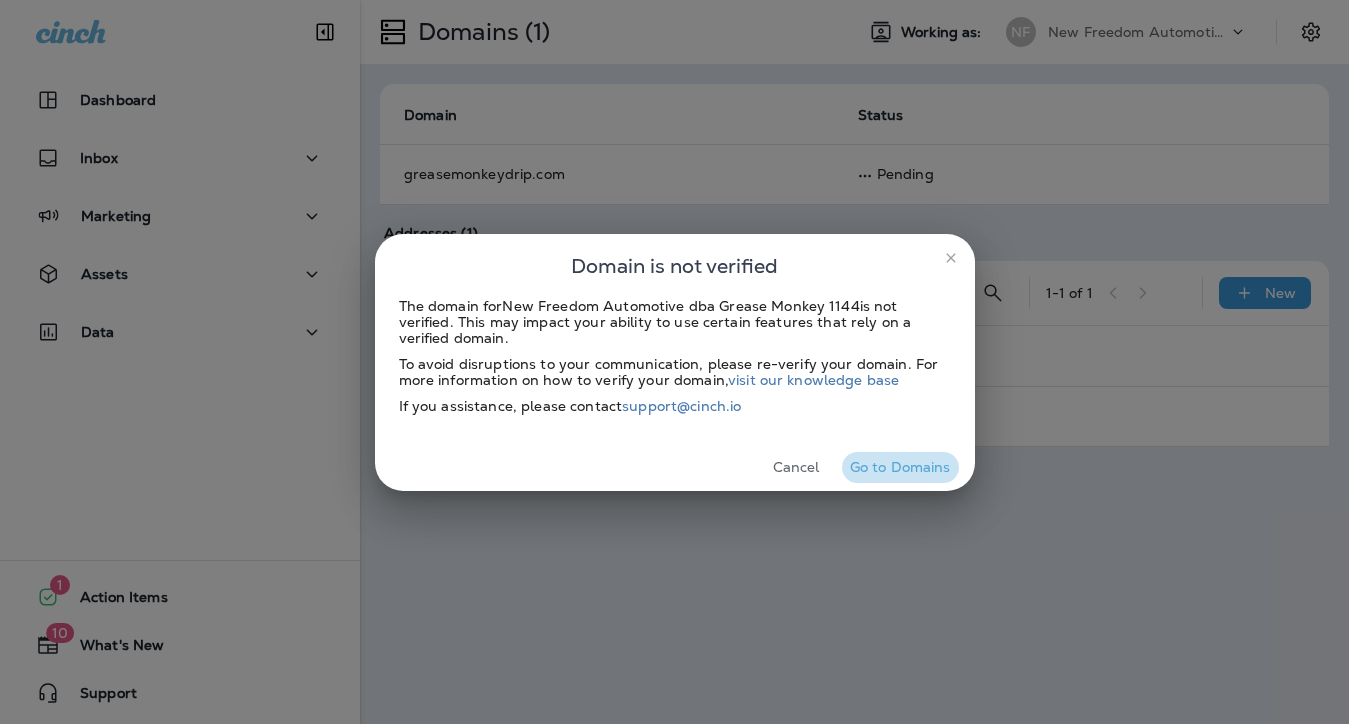 click on "Go to Domains" at bounding box center (900, 467) 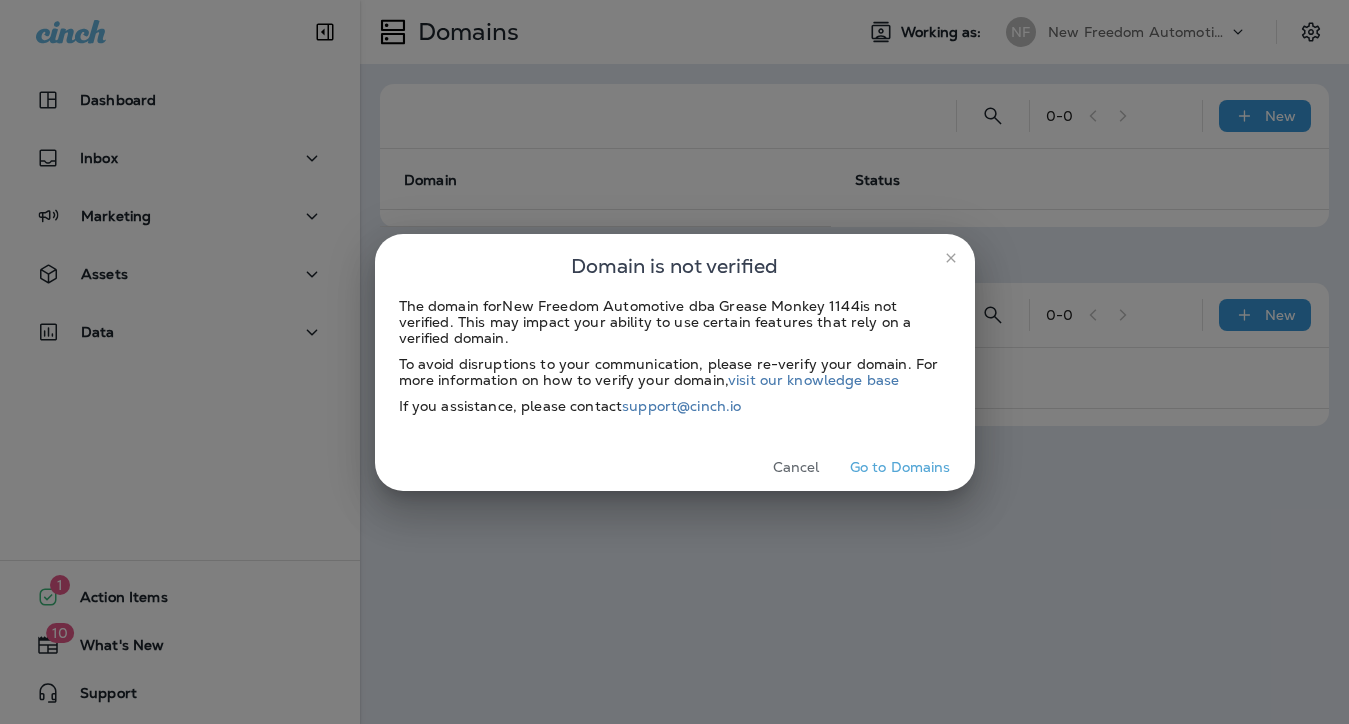 scroll, scrollTop: 0, scrollLeft: 0, axis: both 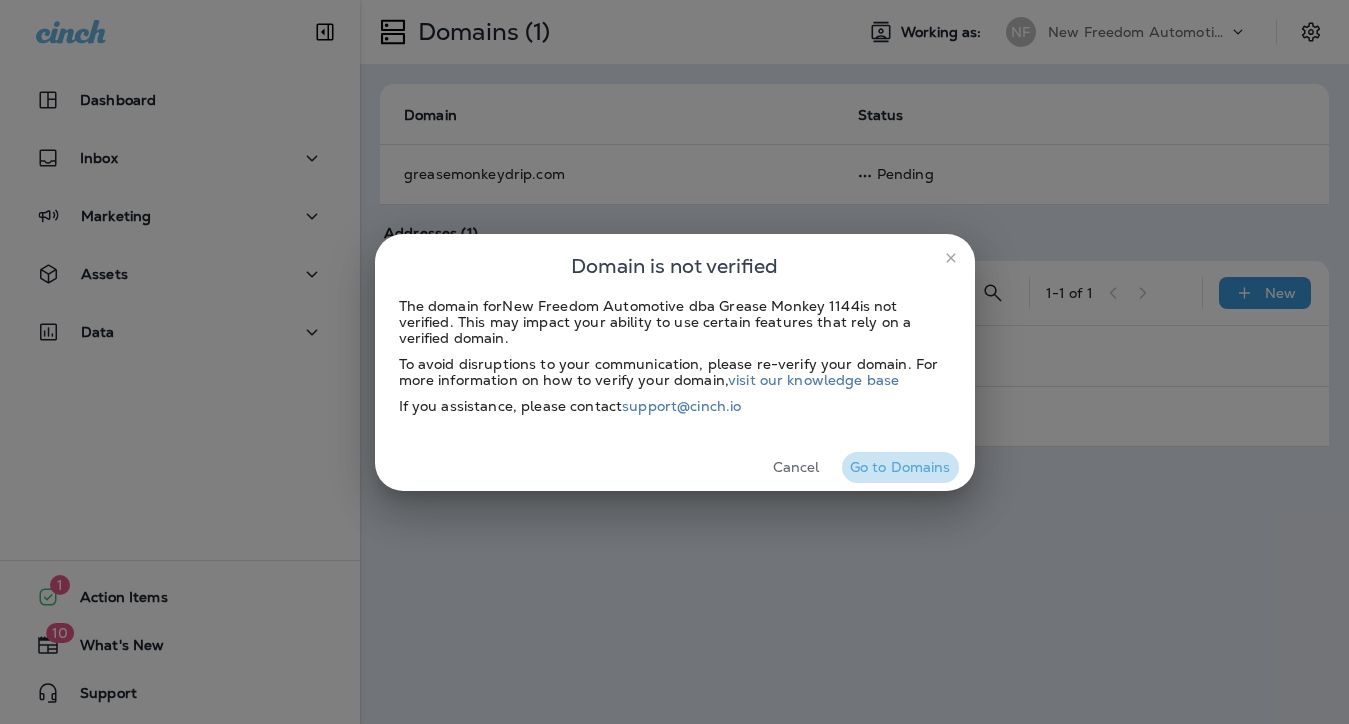 click on "Go to Domains" at bounding box center [900, 467] 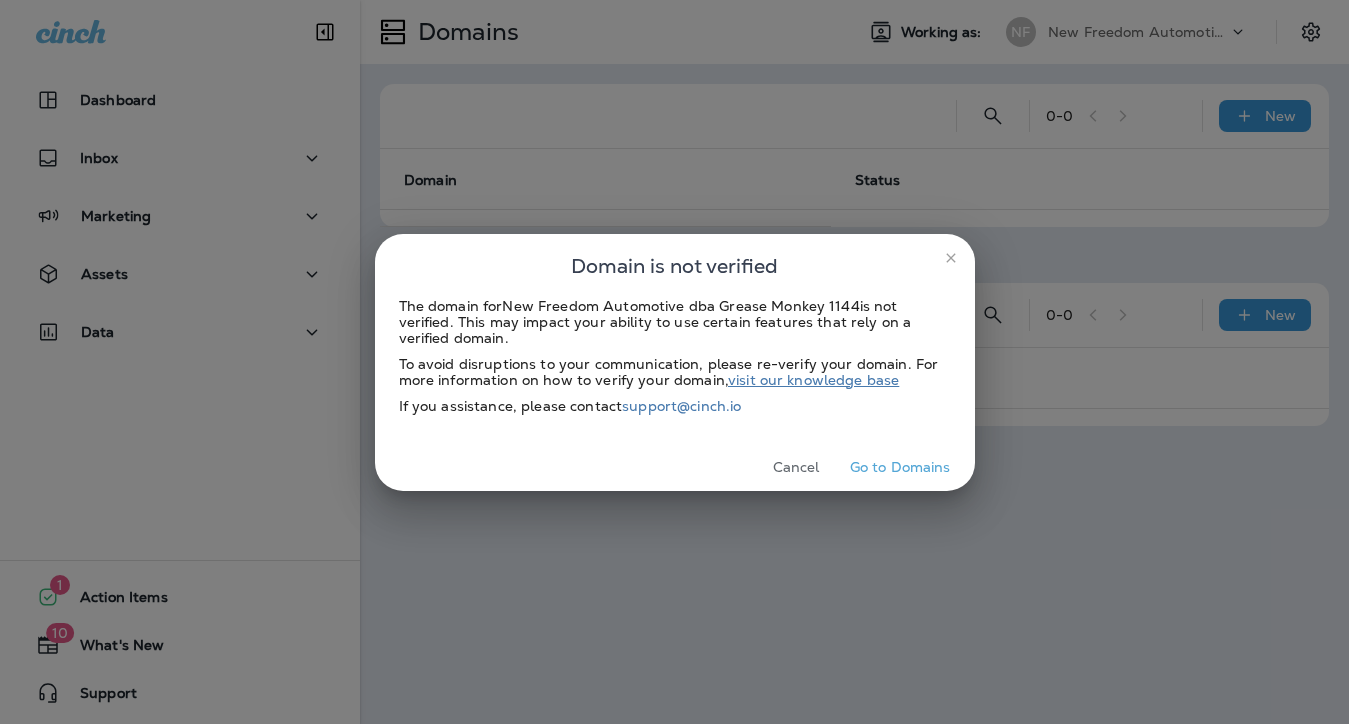 scroll, scrollTop: 0, scrollLeft: 0, axis: both 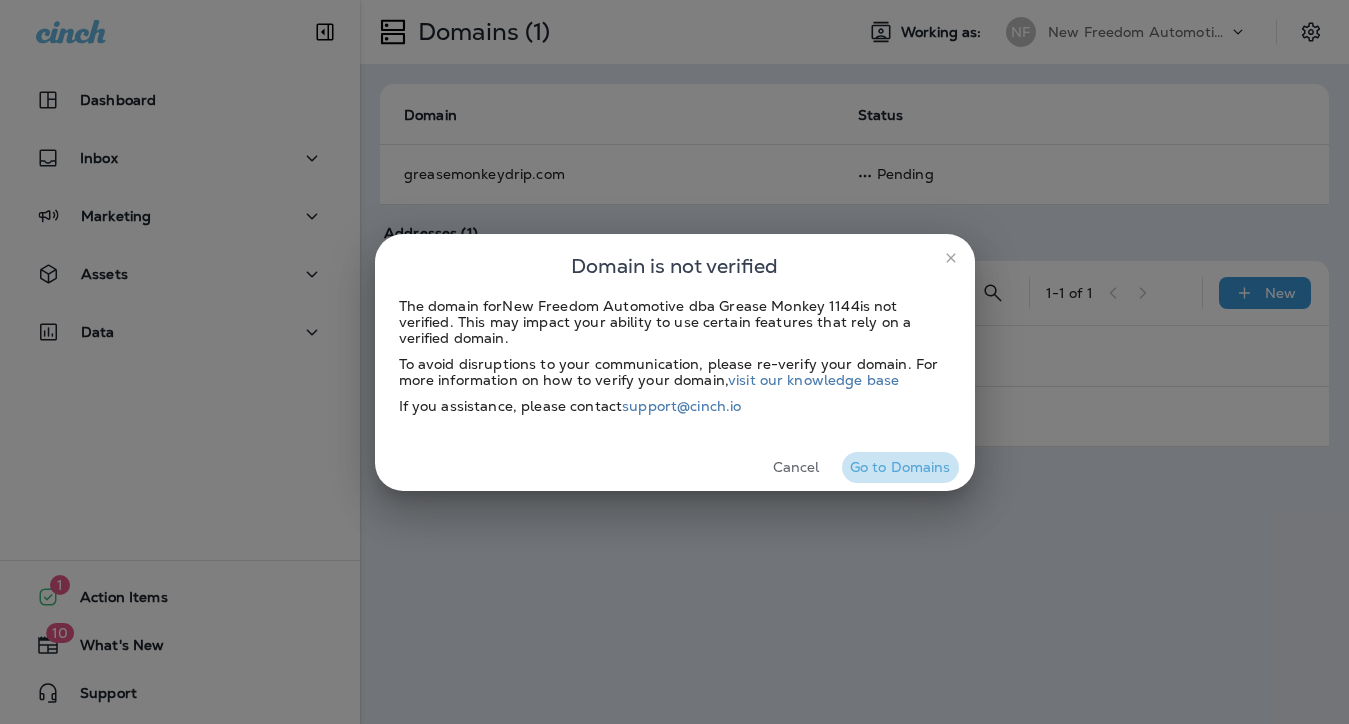 click on "Go to Domains" at bounding box center [900, 467] 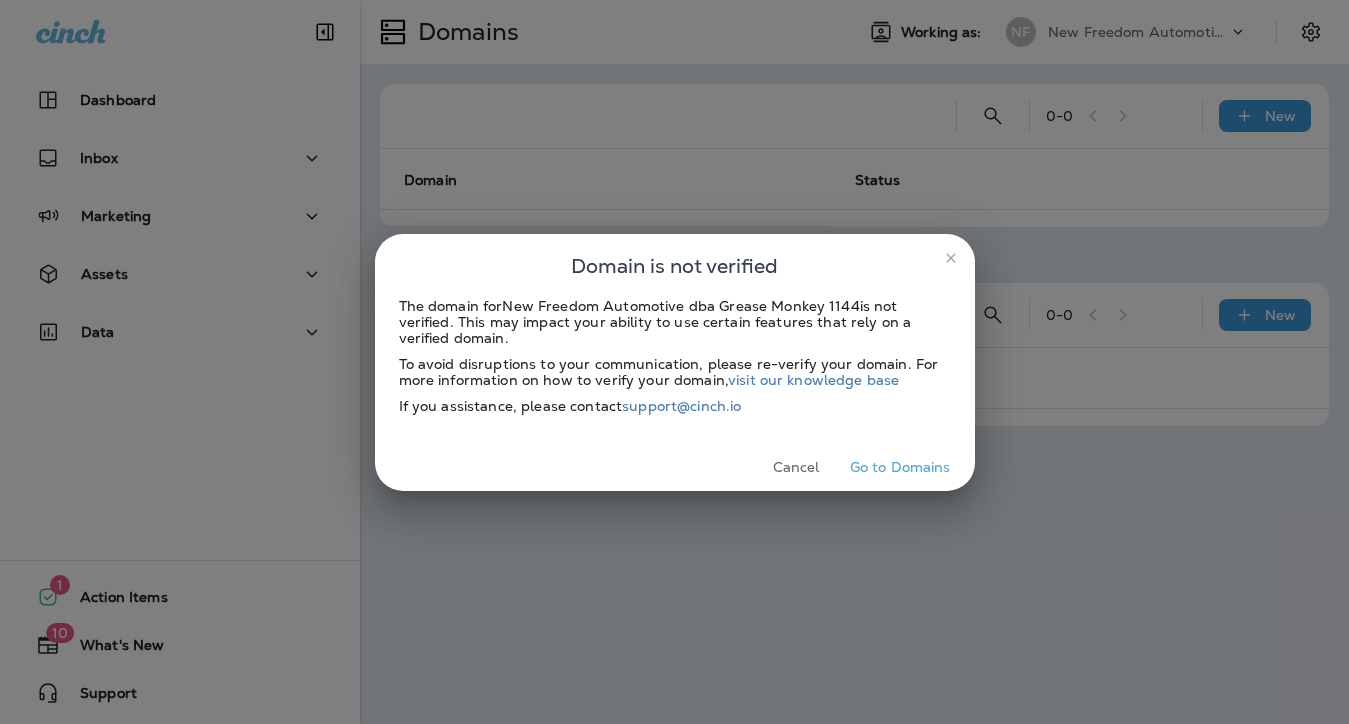 scroll, scrollTop: 0, scrollLeft: 0, axis: both 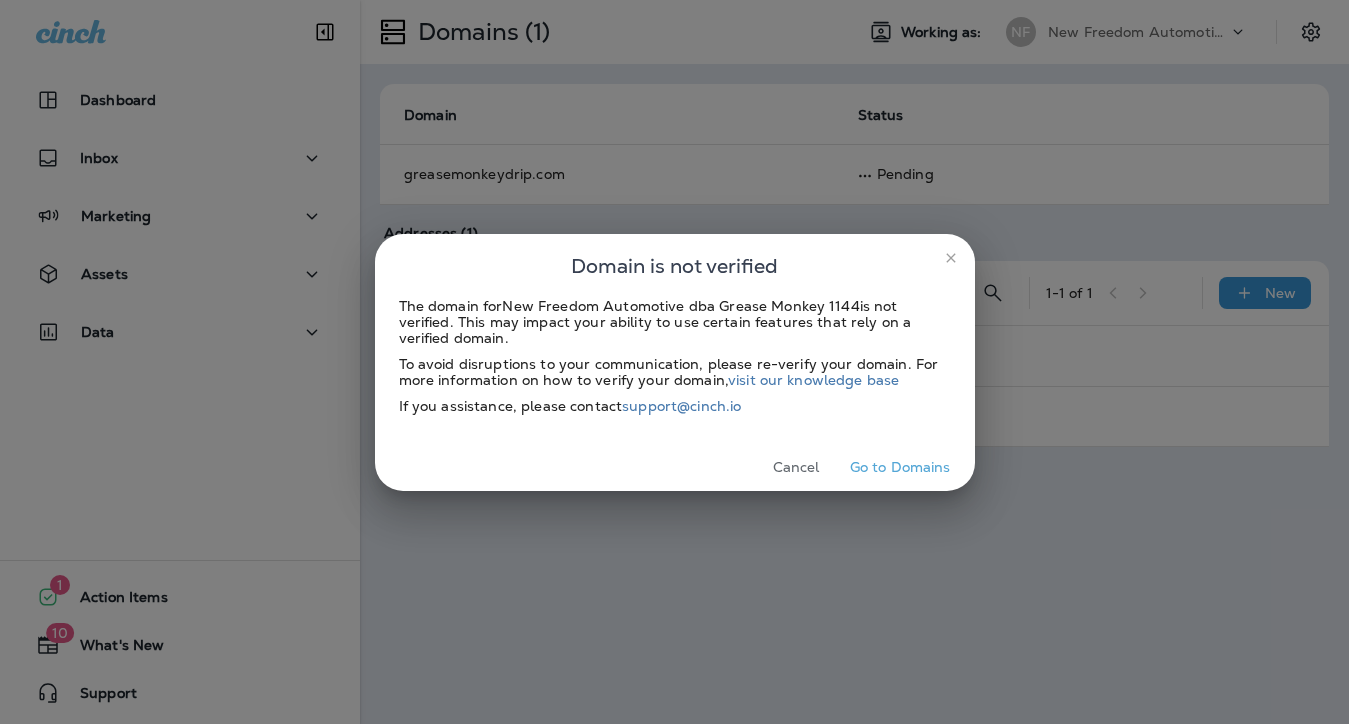 click on "Go to Domains" at bounding box center (900, 467) 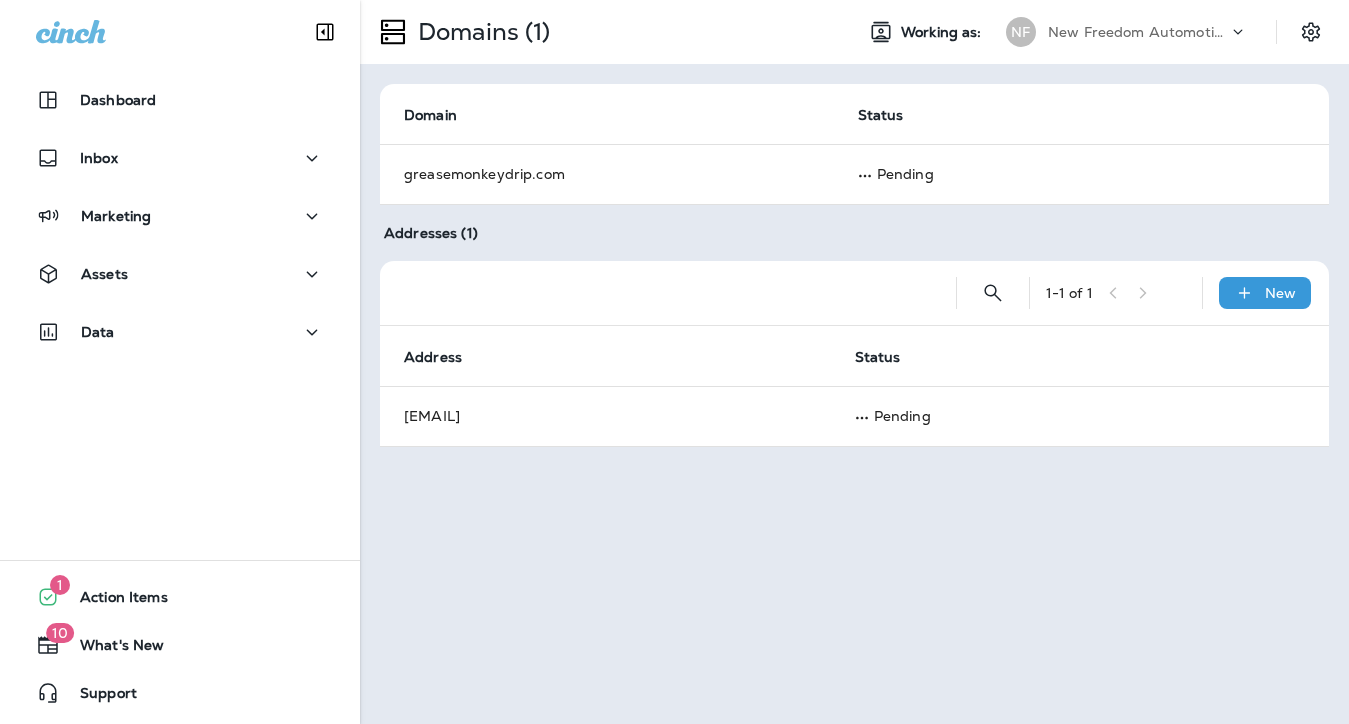 click on "1  -  1   of 1 New Address Status [EMAIL]  Pending" at bounding box center (854, 354) 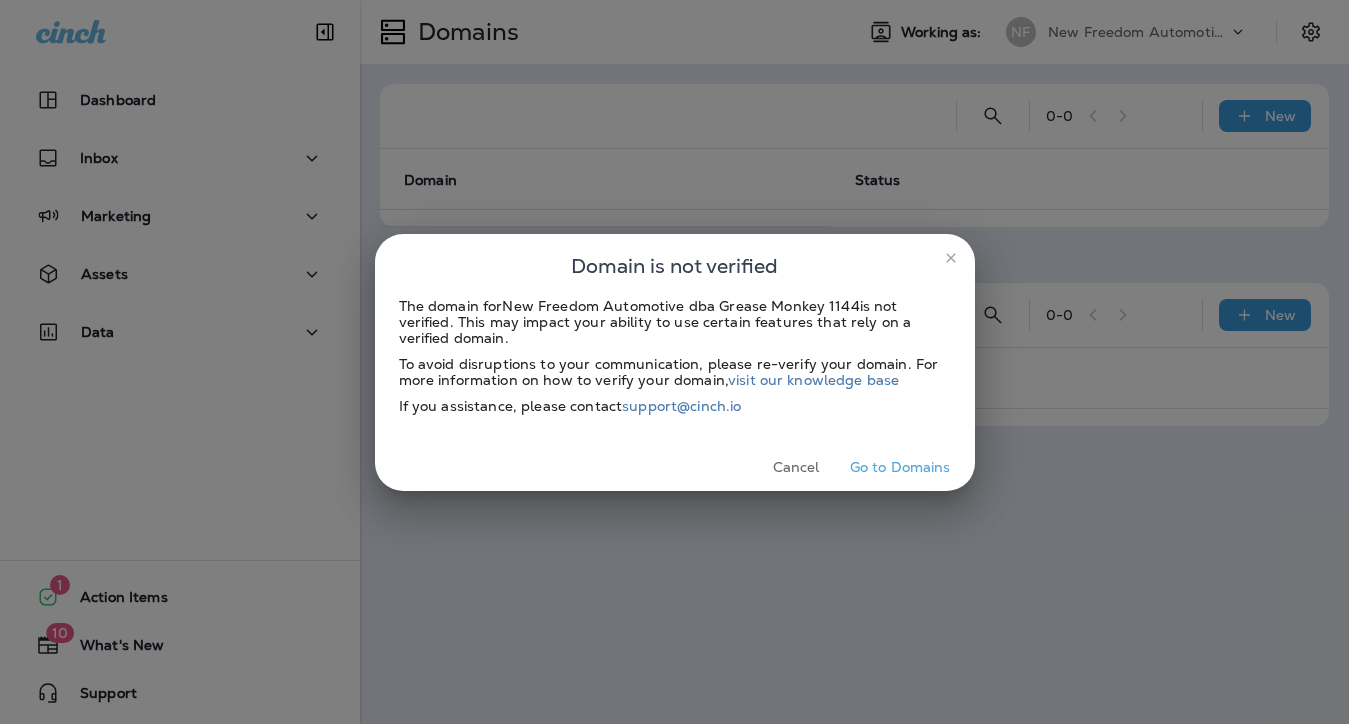 scroll, scrollTop: 0, scrollLeft: 0, axis: both 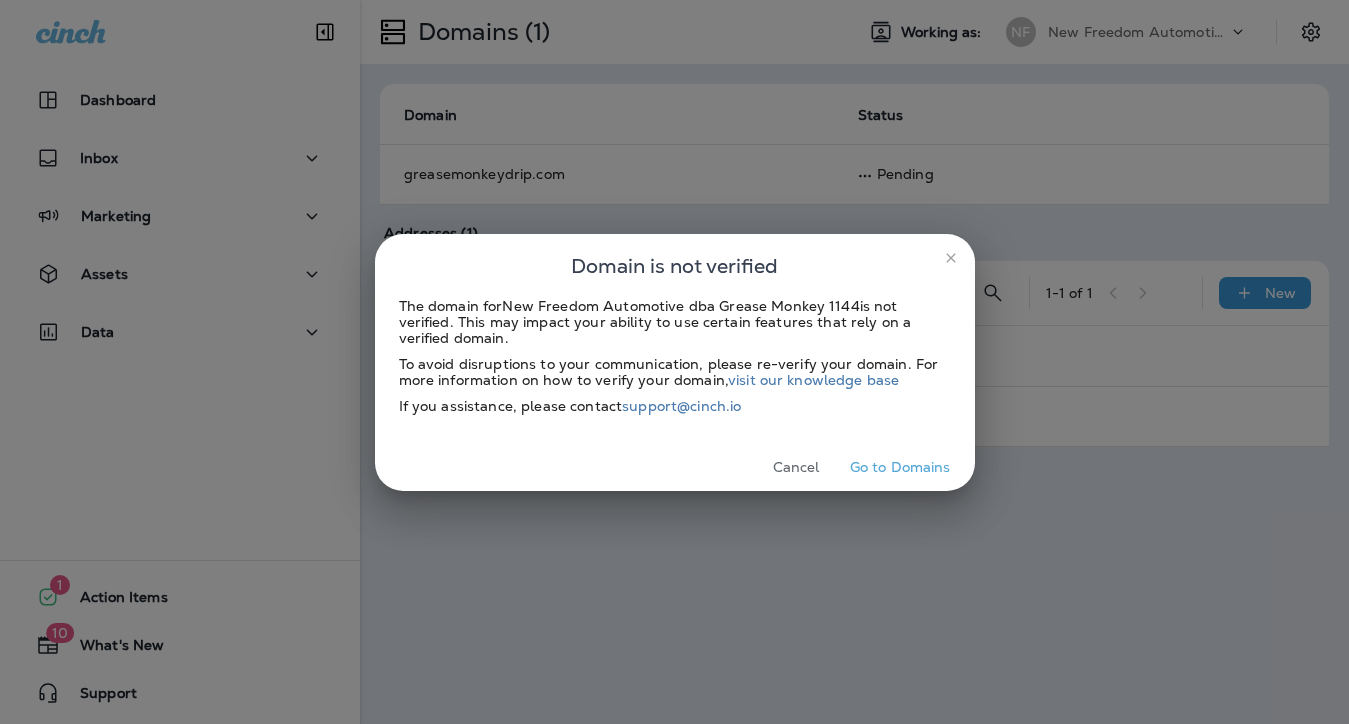 click on "Go to Domains" at bounding box center [900, 467] 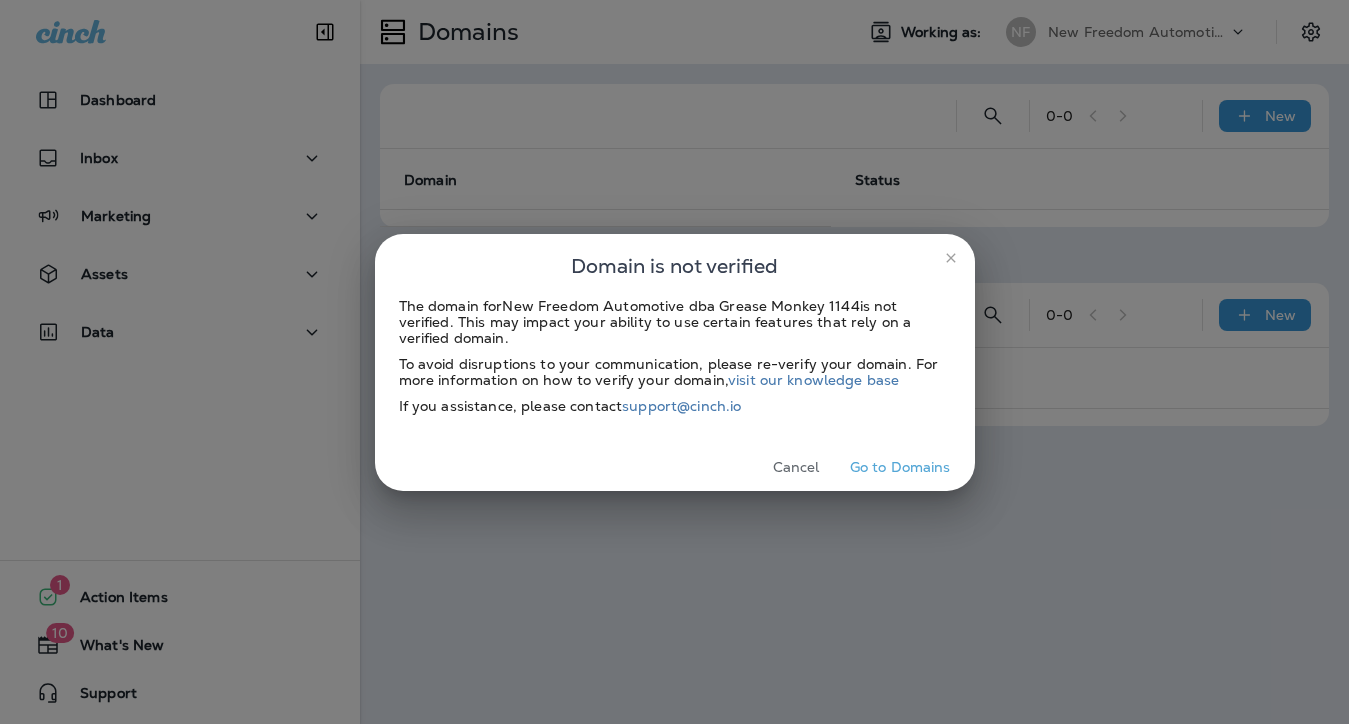 scroll, scrollTop: 0, scrollLeft: 0, axis: both 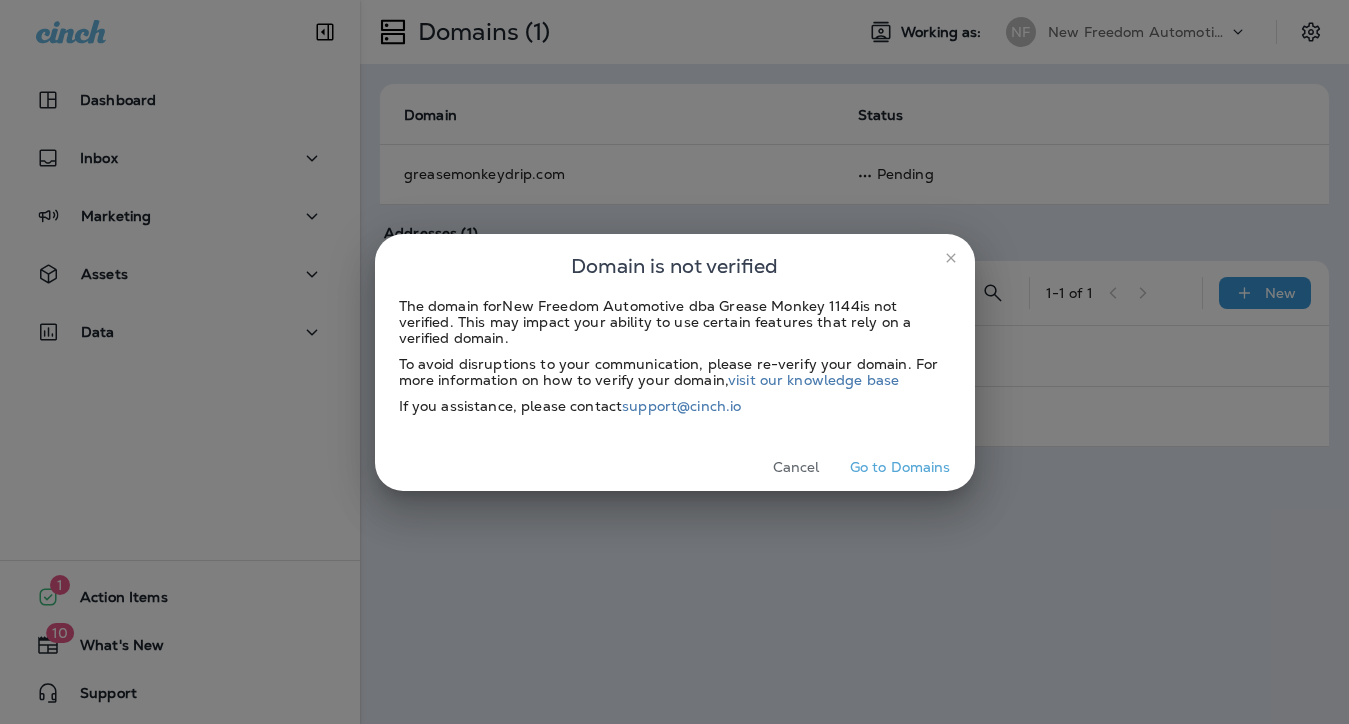 click on "Go to Domains" at bounding box center (900, 467) 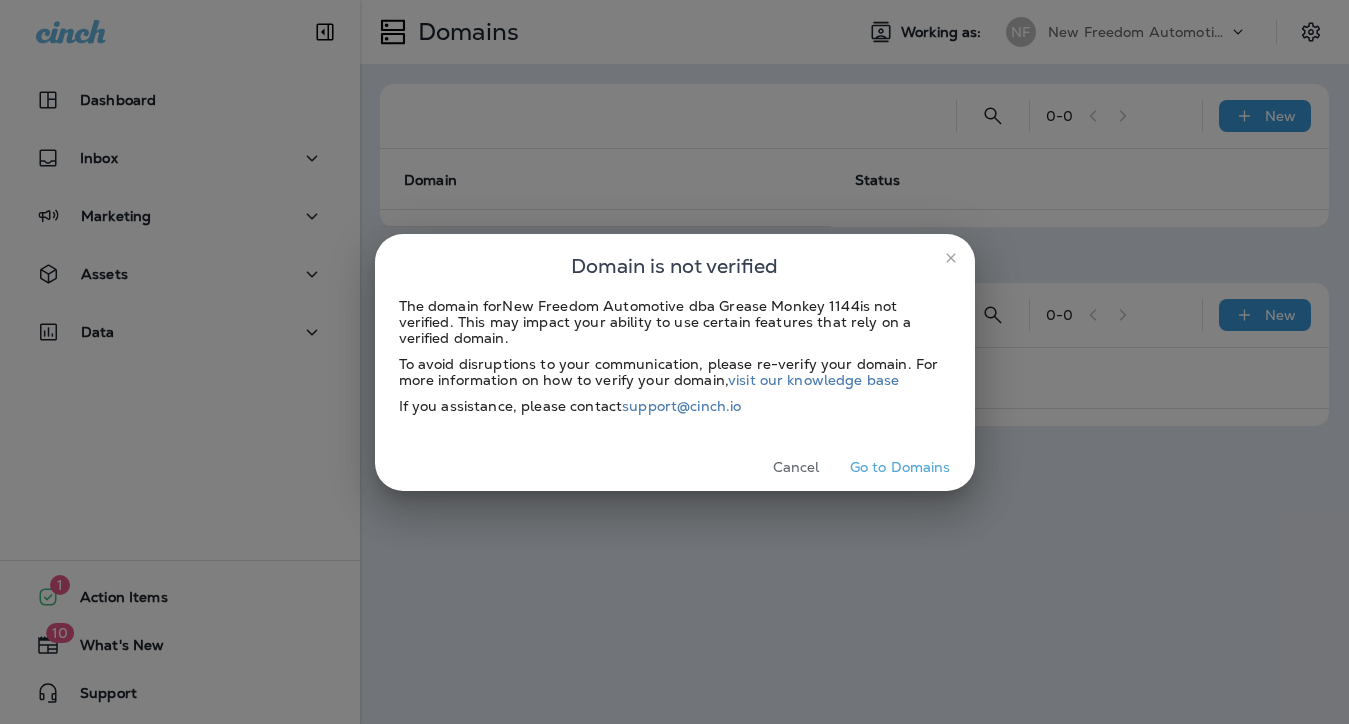 scroll, scrollTop: 0, scrollLeft: 0, axis: both 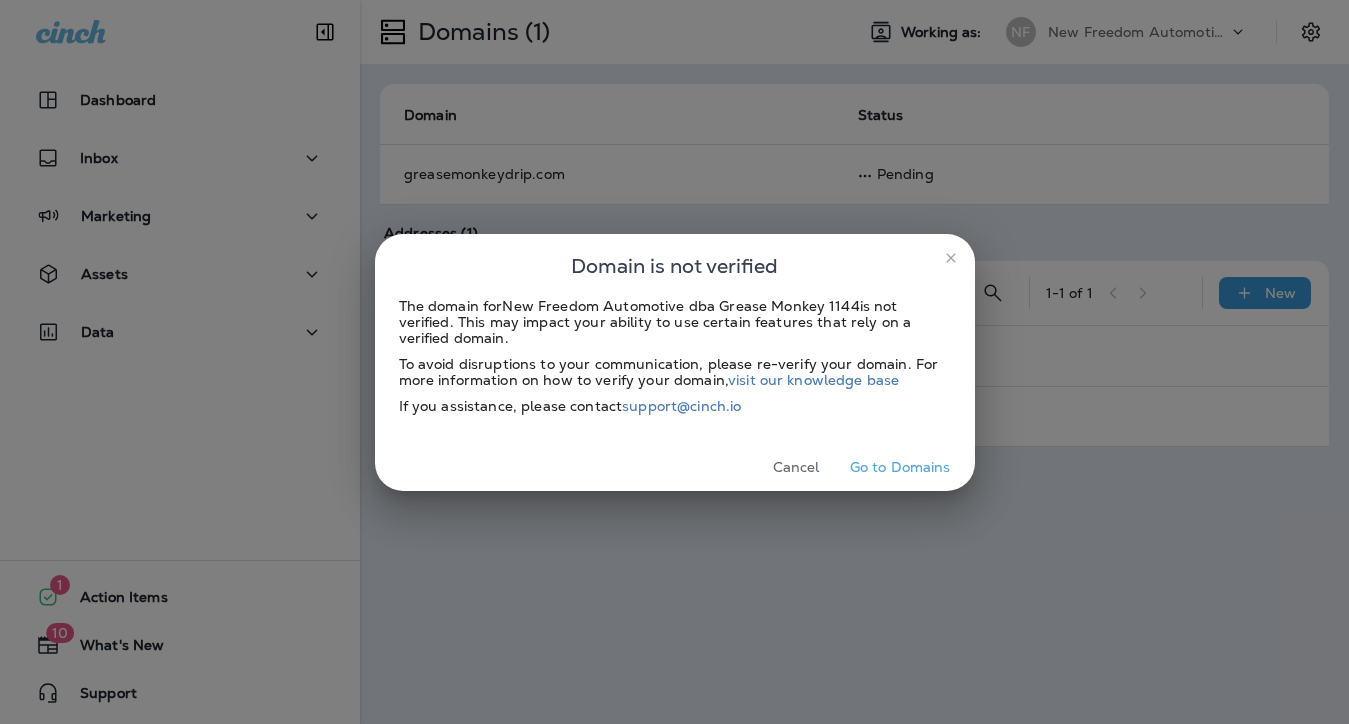 click on "Go to Domains" at bounding box center (900, 467) 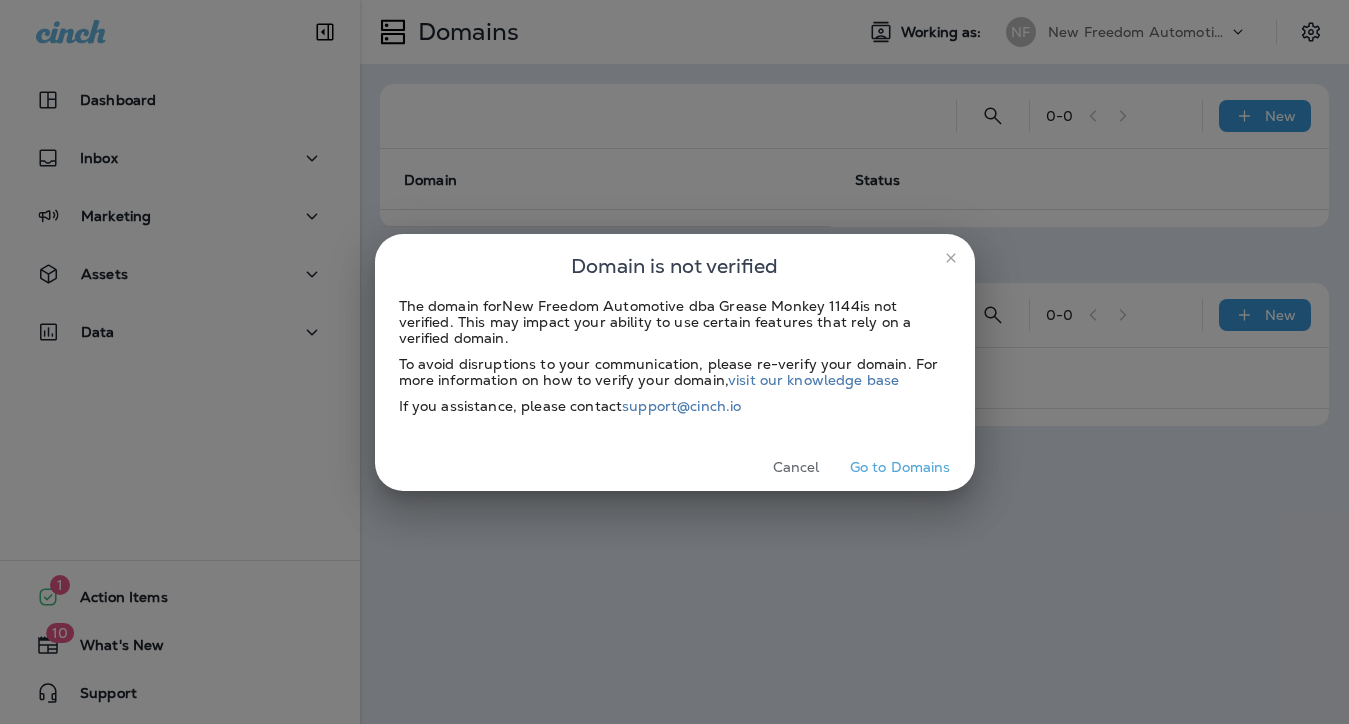 scroll, scrollTop: 0, scrollLeft: 0, axis: both 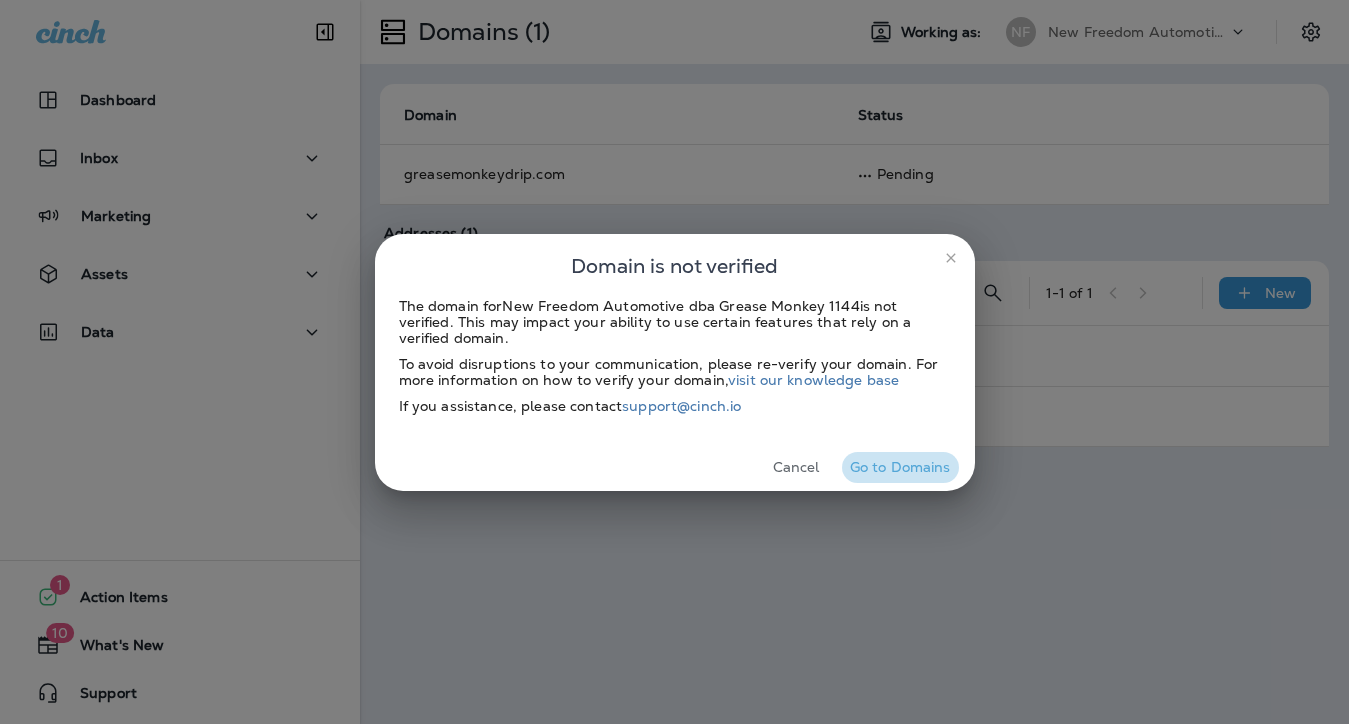 click on "Go to Domains" at bounding box center (900, 467) 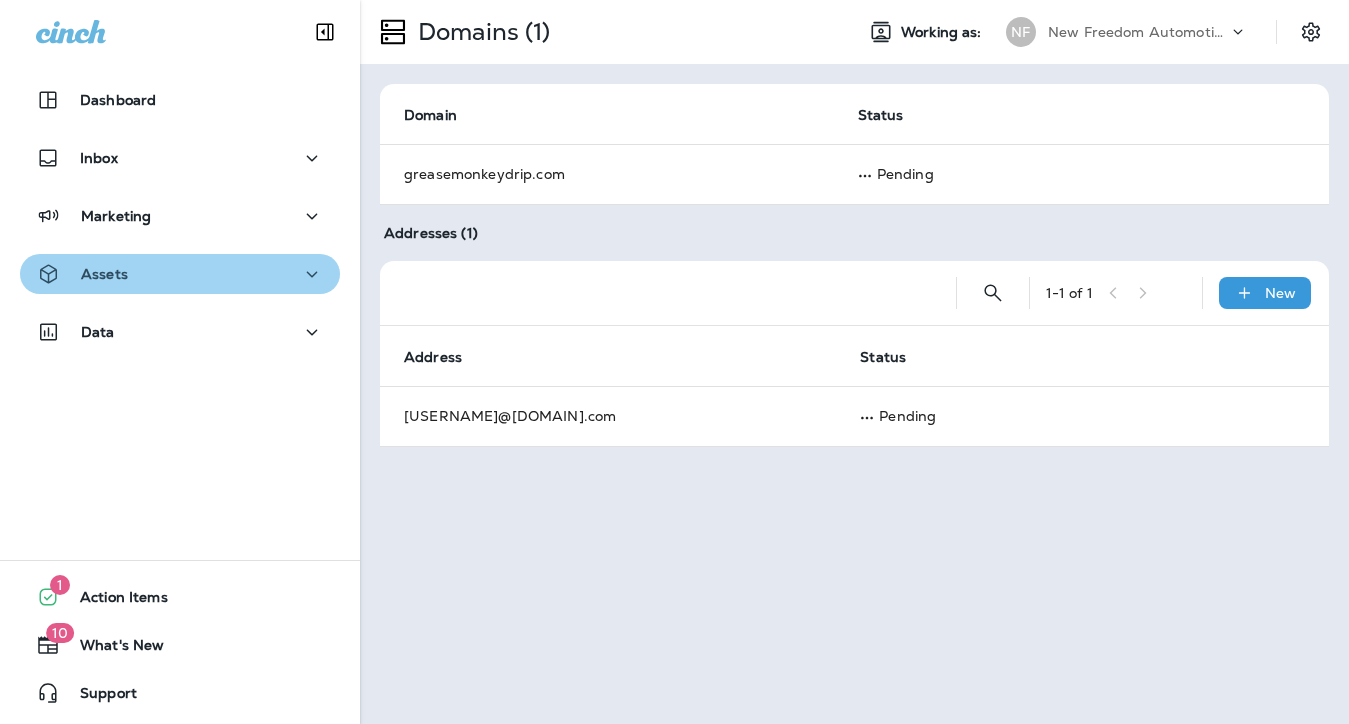click 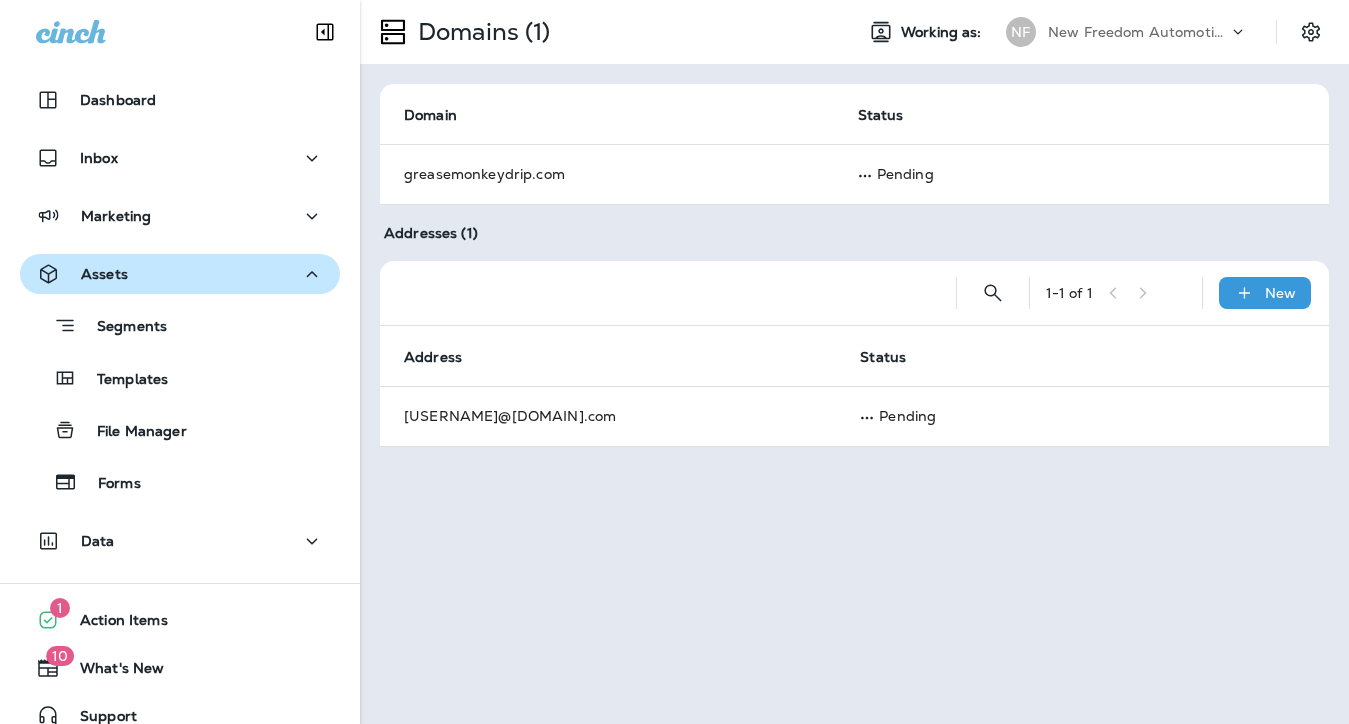 scroll, scrollTop: 23, scrollLeft: 0, axis: vertical 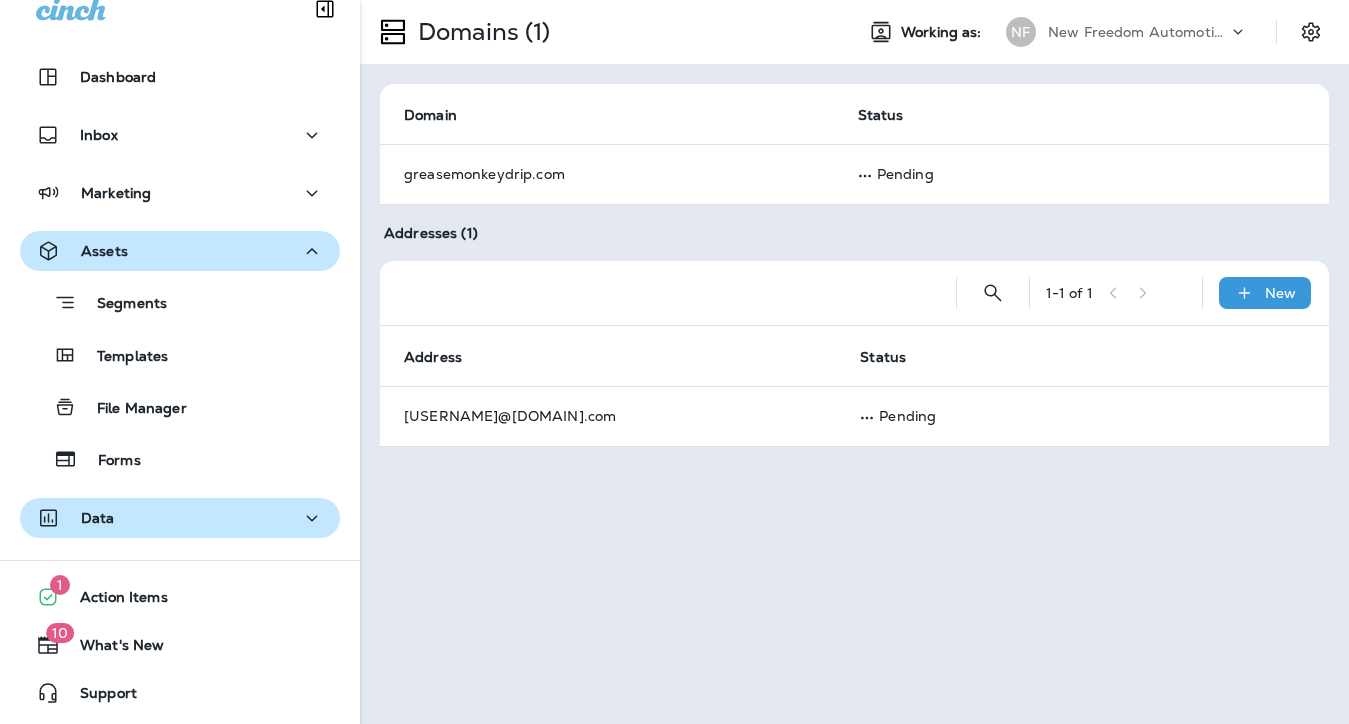 click 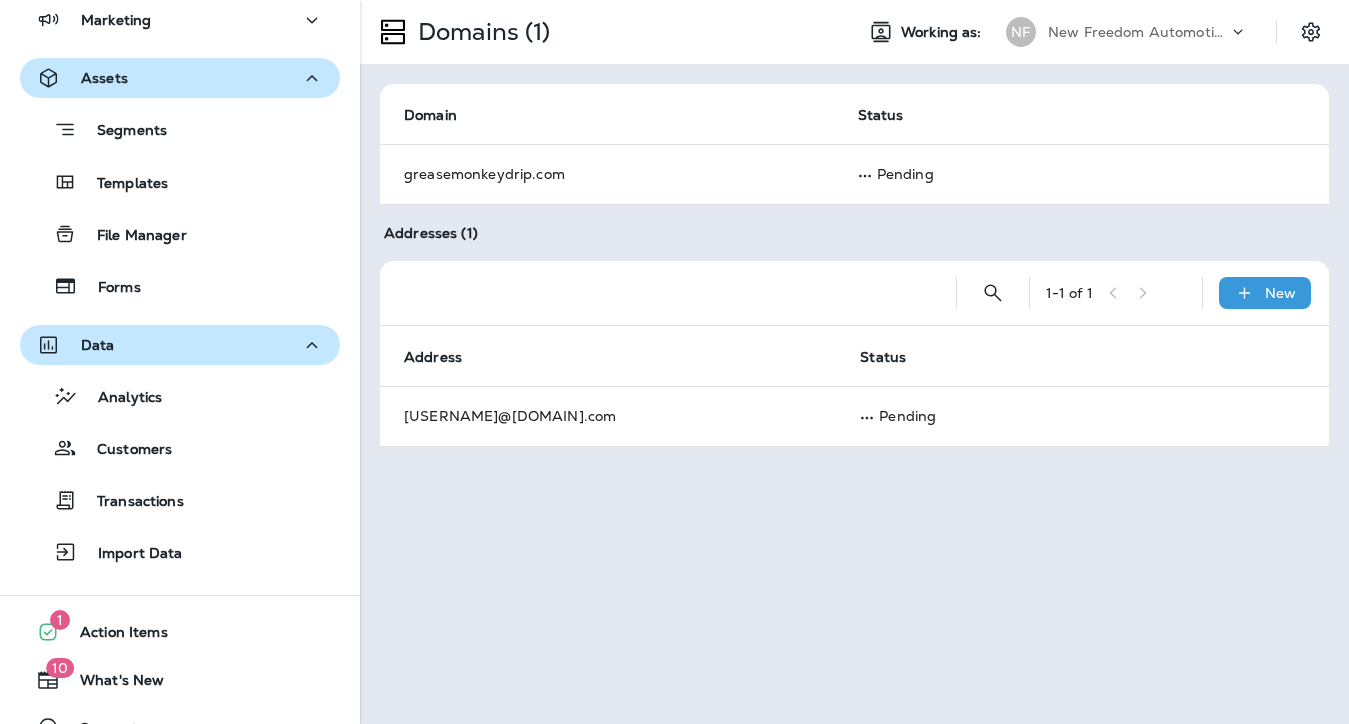 scroll, scrollTop: 231, scrollLeft: 0, axis: vertical 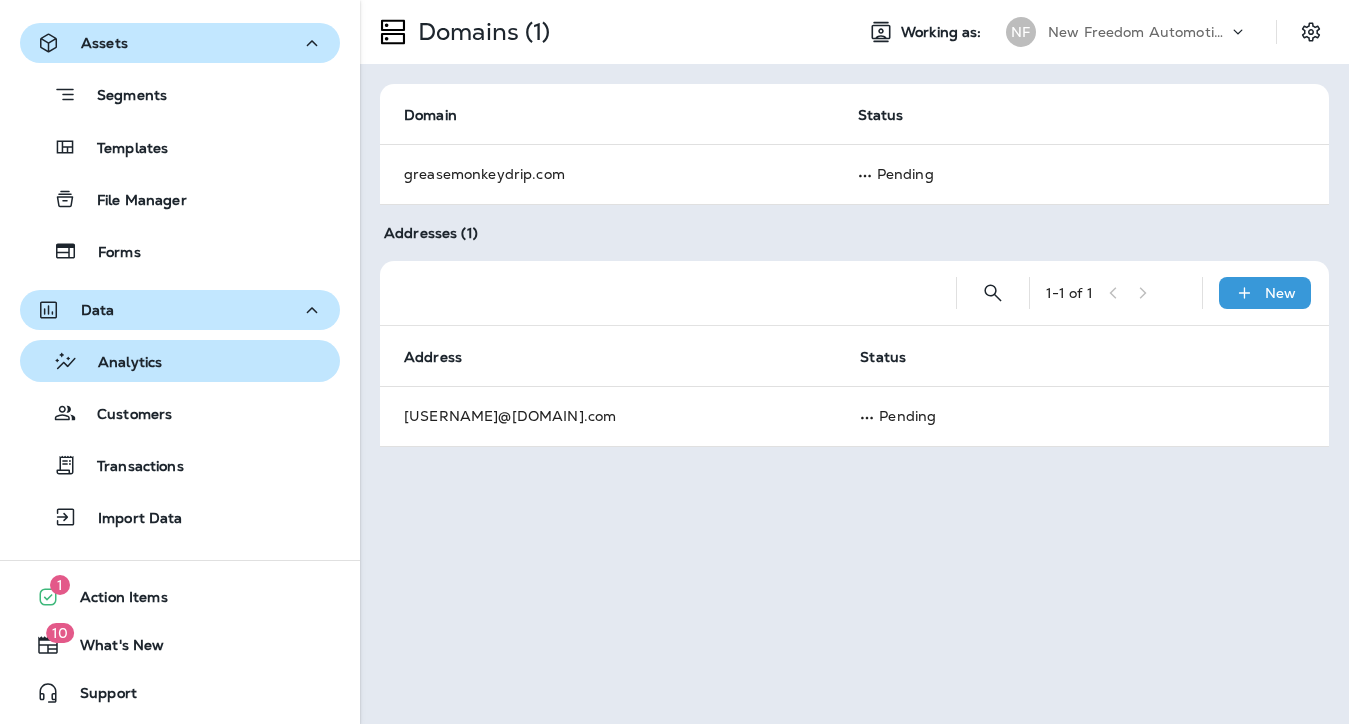 click on "Analytics" at bounding box center (180, 361) 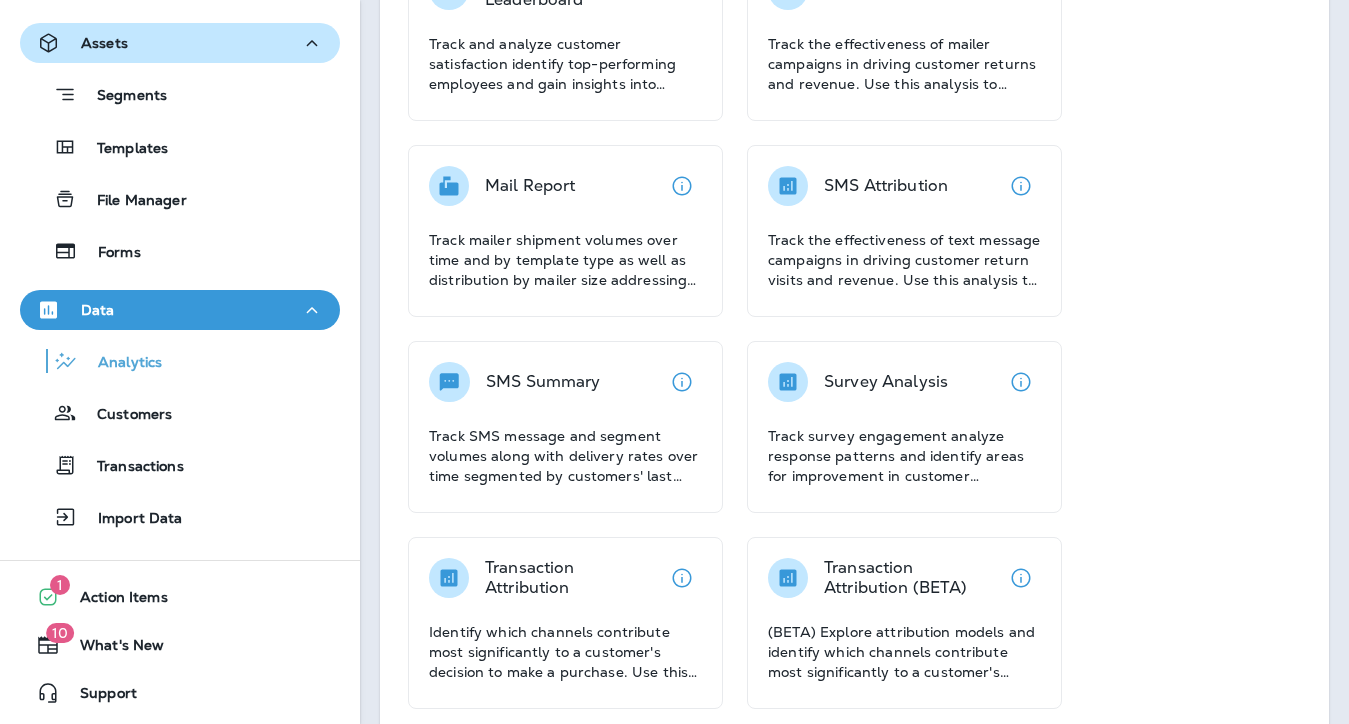 scroll, scrollTop: 820, scrollLeft: 0, axis: vertical 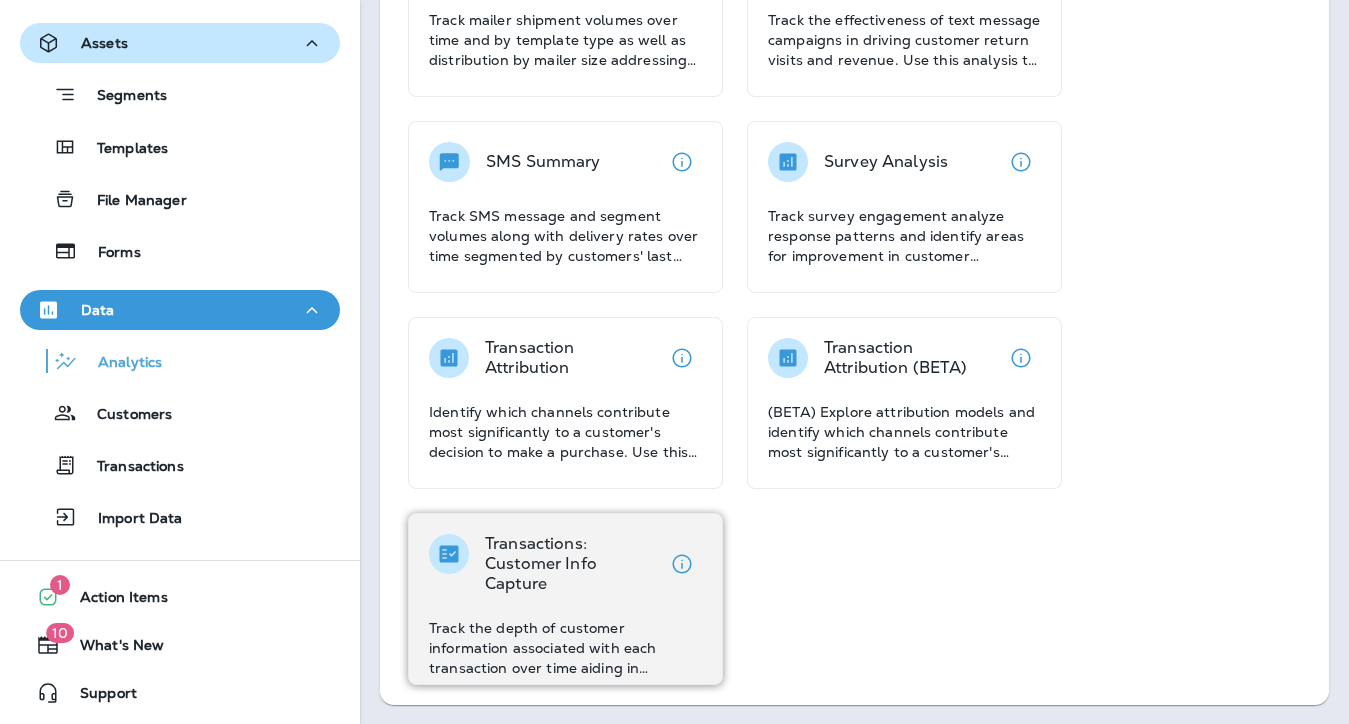 click on "Transactions: Customer Info Capture" at bounding box center [573, 564] 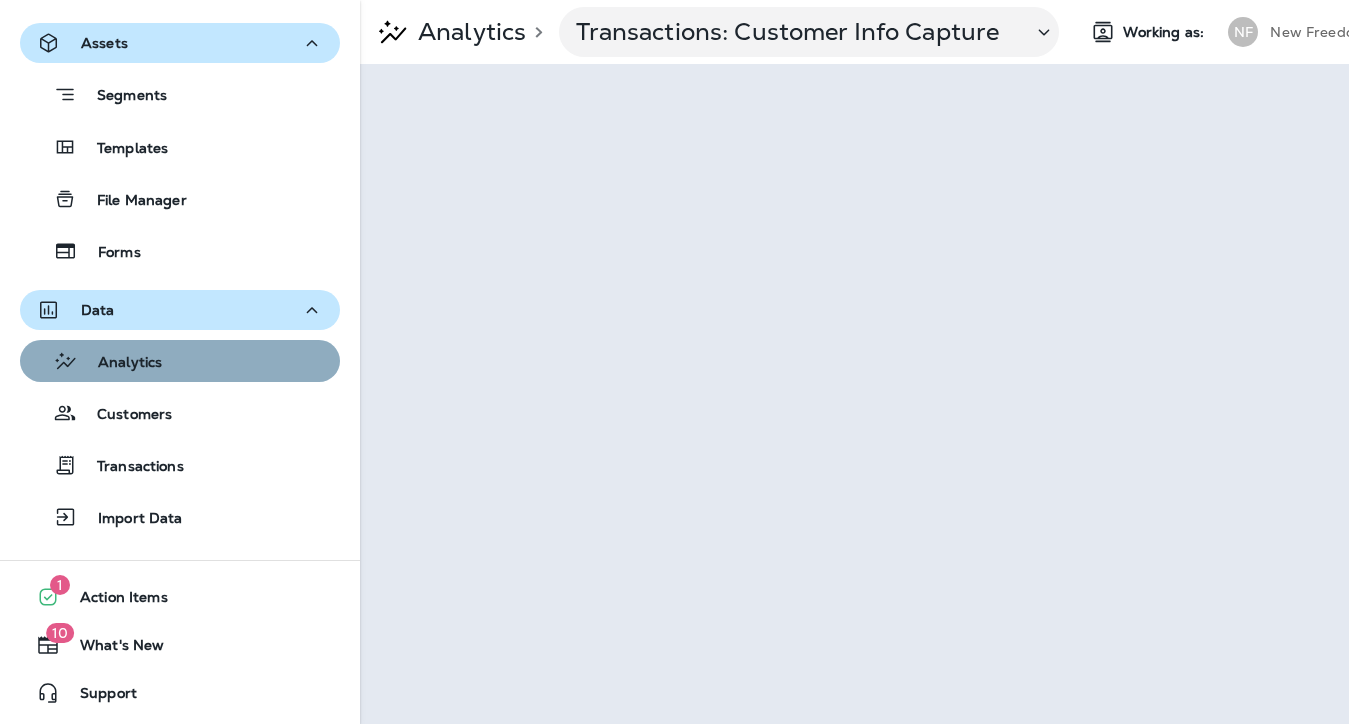 click on "Analytics" at bounding box center [120, 363] 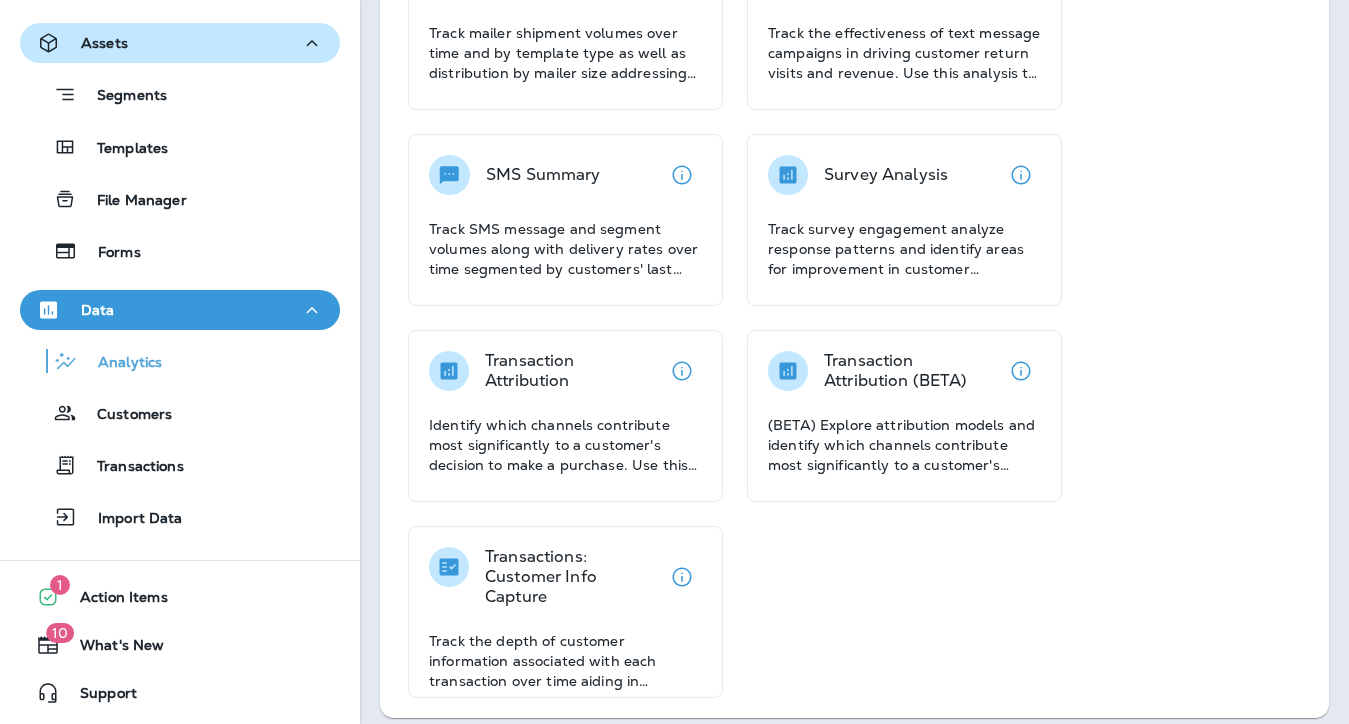scroll, scrollTop: 820, scrollLeft: 0, axis: vertical 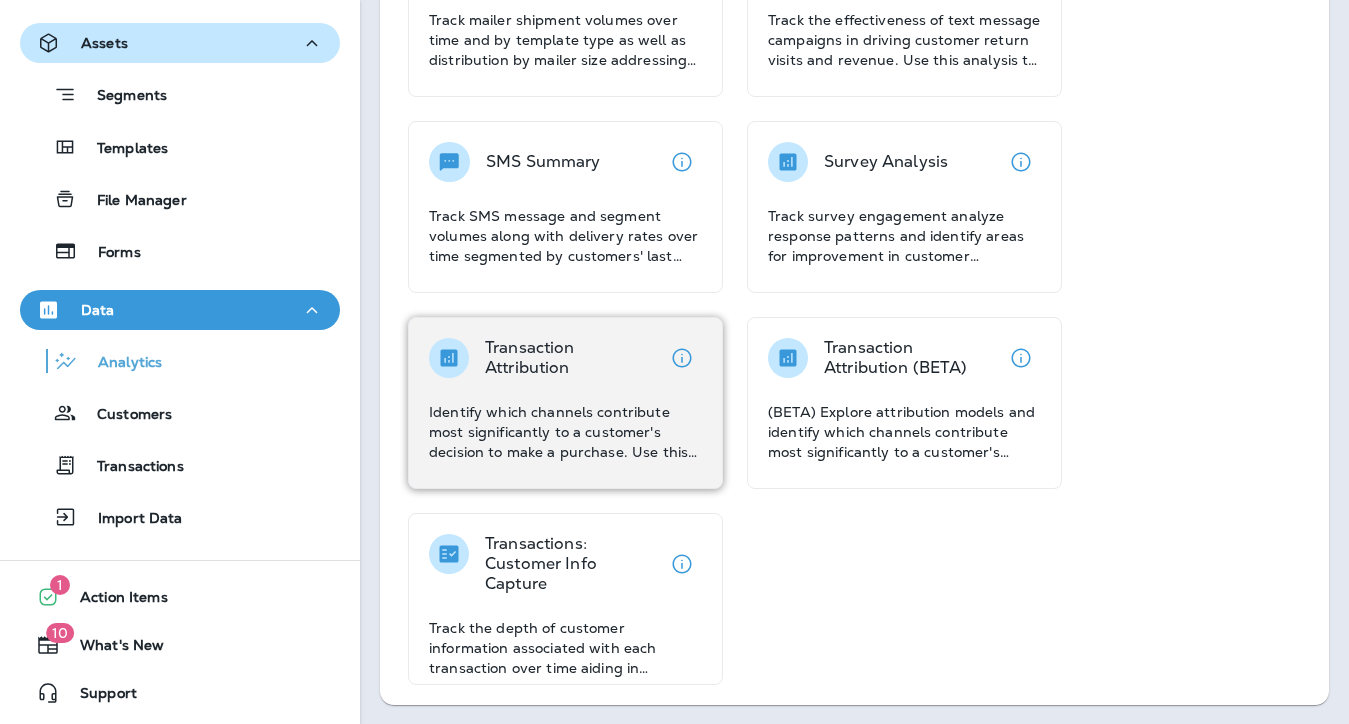 click on "Transaction Attribution Identify which channels contribute most significantly to a customer's decision to make a purchase. Use this analysis to allocate resources effectively and optimize your marketing mix for better ROI." at bounding box center [565, 400] 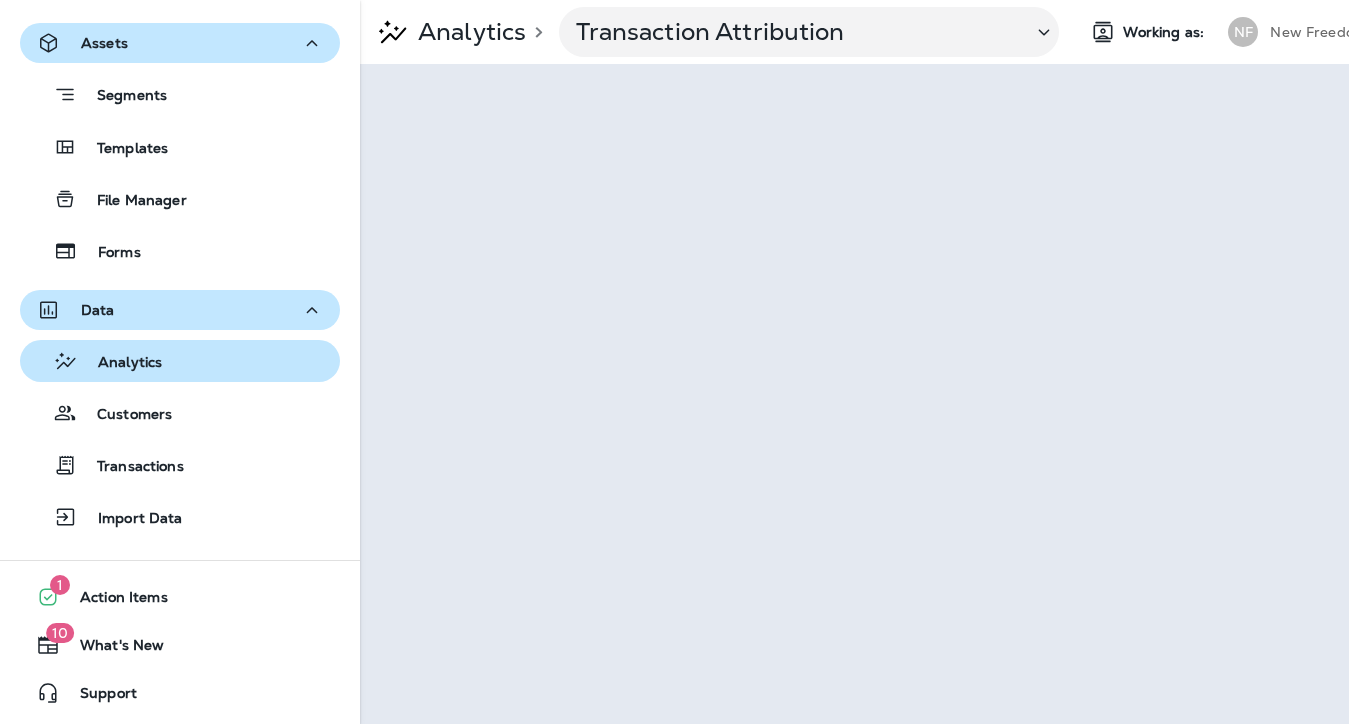 click on "Analytics" at bounding box center (120, 363) 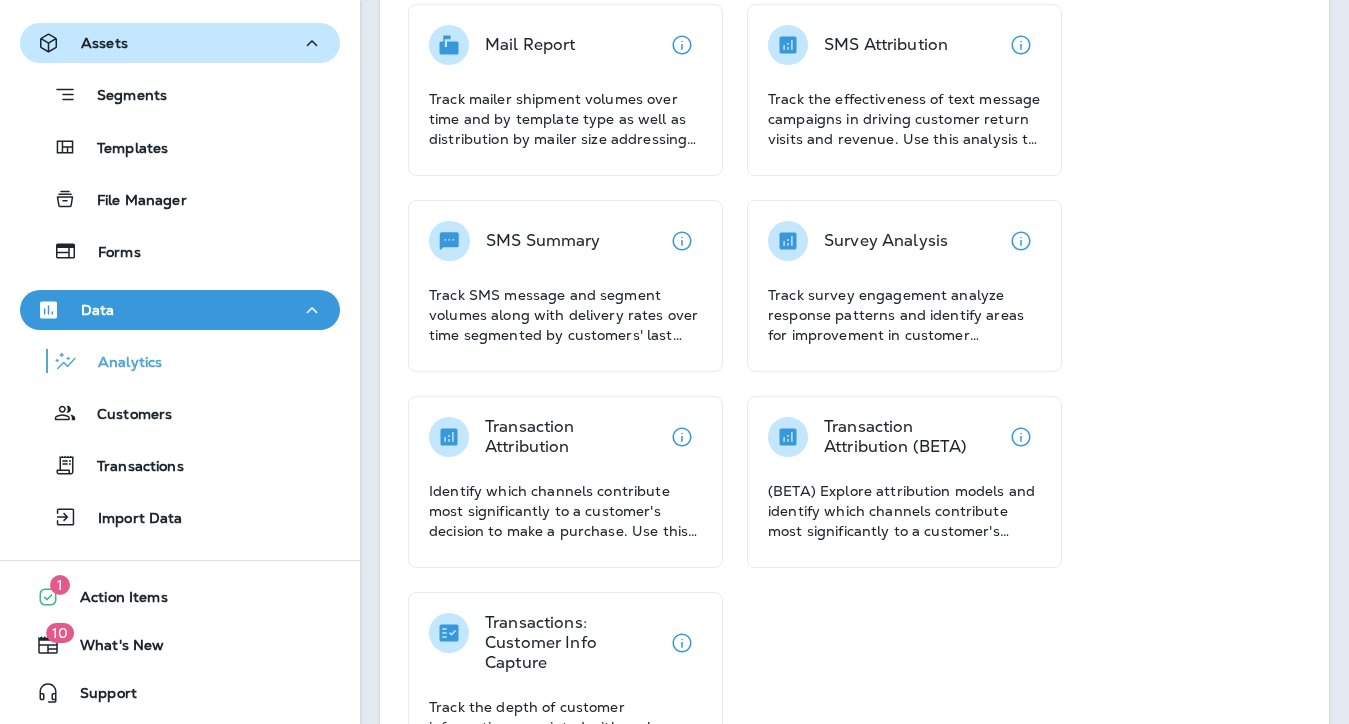 scroll, scrollTop: 820, scrollLeft: 0, axis: vertical 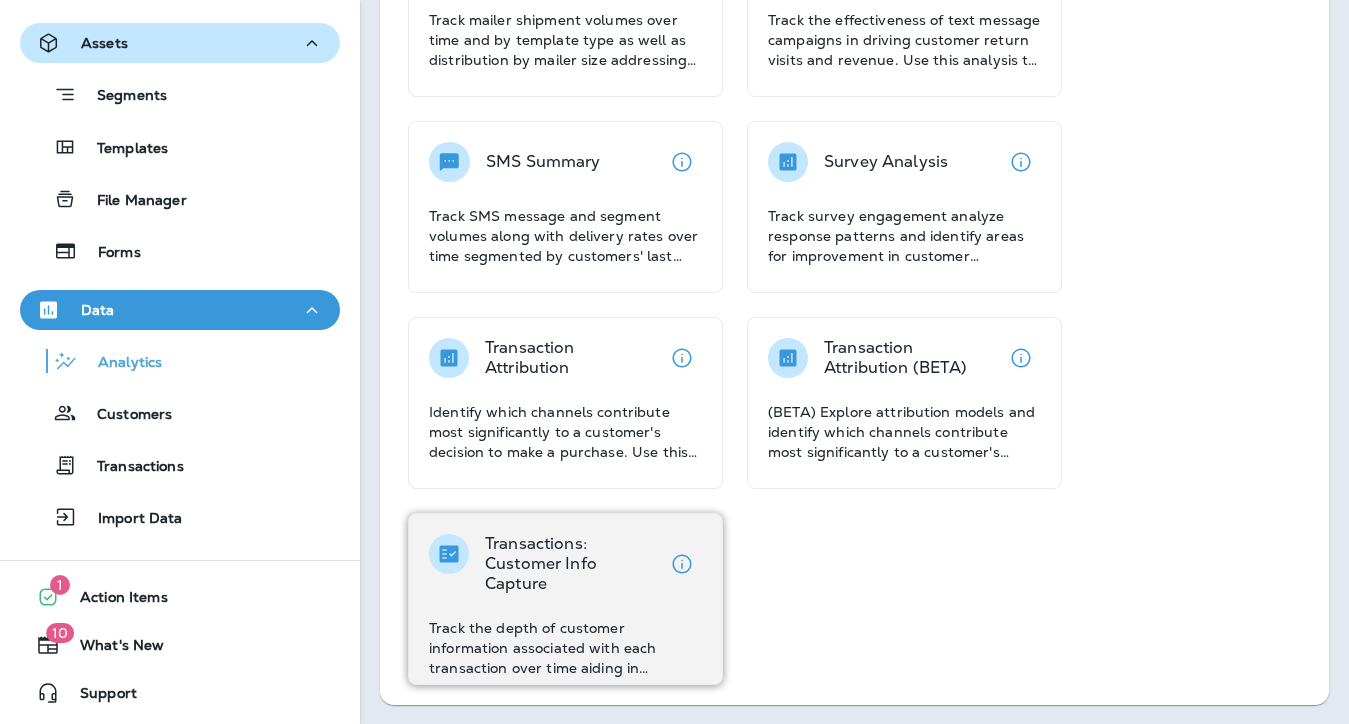 click on "Transactions: Customer Info Capture" at bounding box center (573, 564) 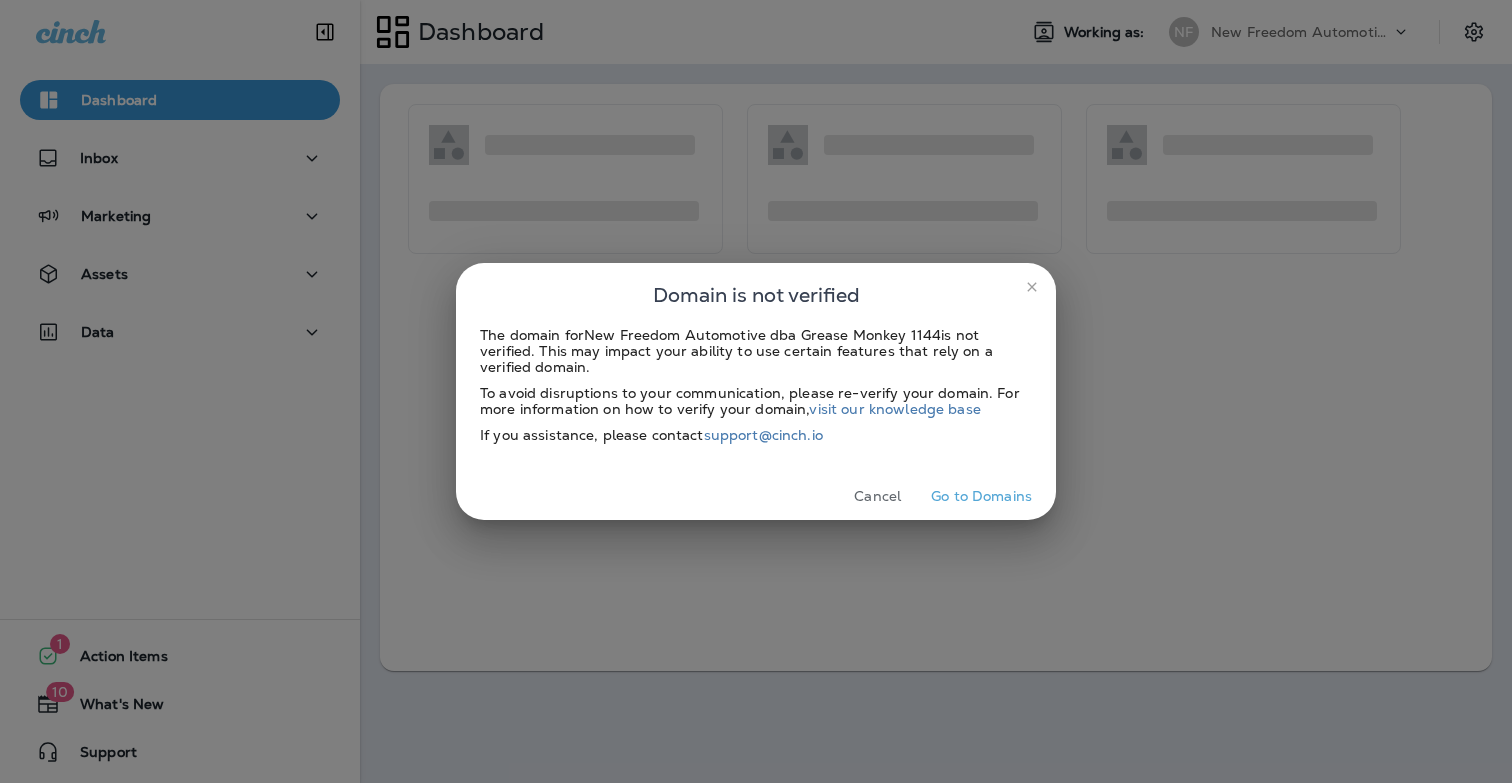 scroll, scrollTop: 0, scrollLeft: 0, axis: both 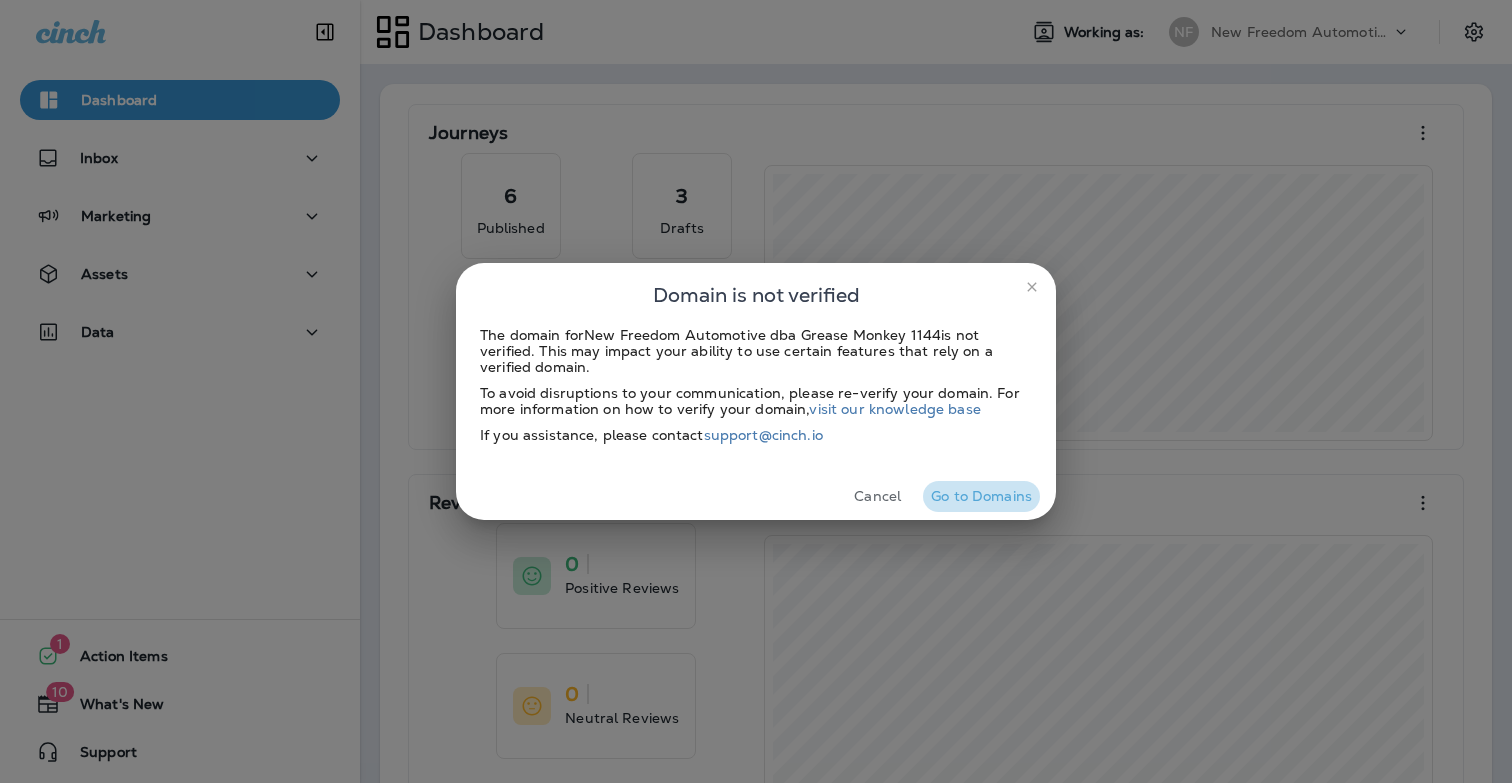 click on "Go to Domains" at bounding box center (981, 496) 